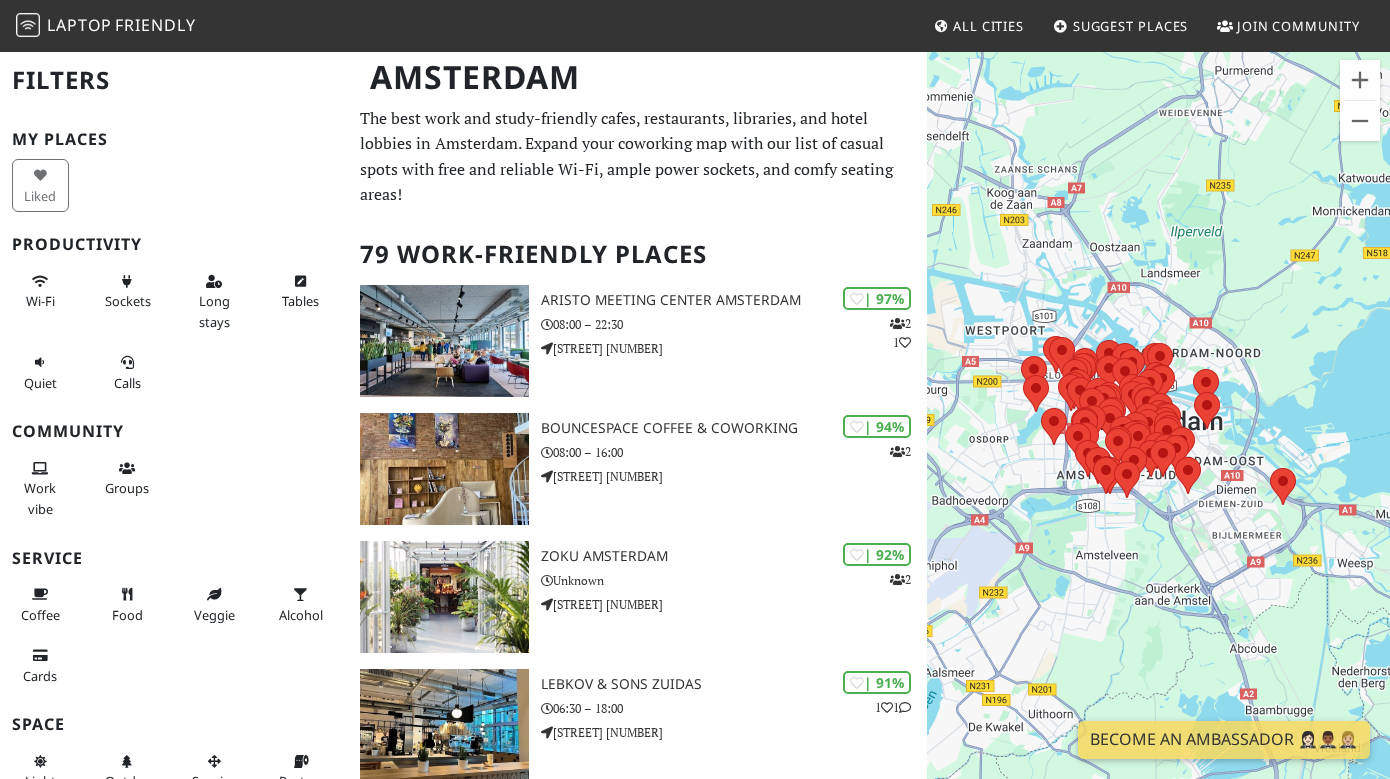scroll, scrollTop: 0, scrollLeft: 0, axis: both 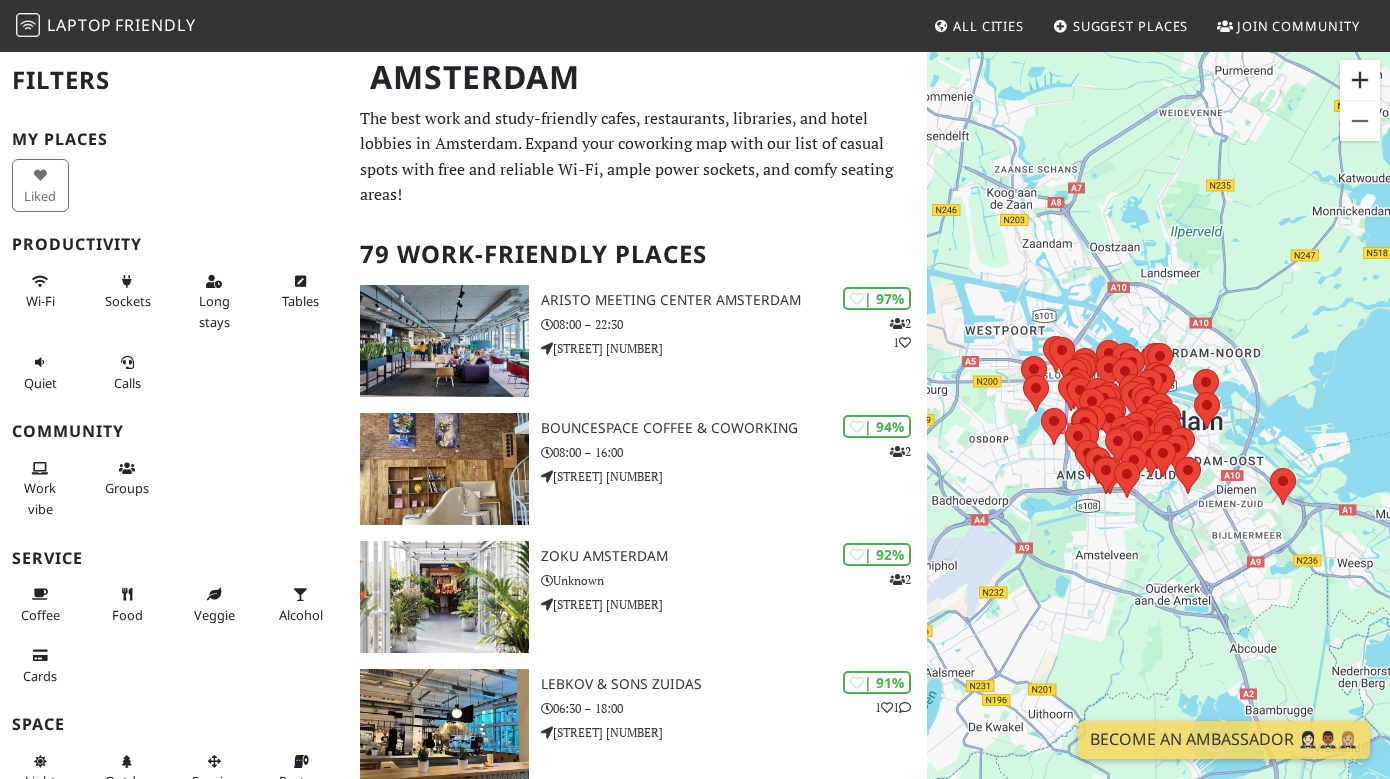 click at bounding box center (1360, 80) 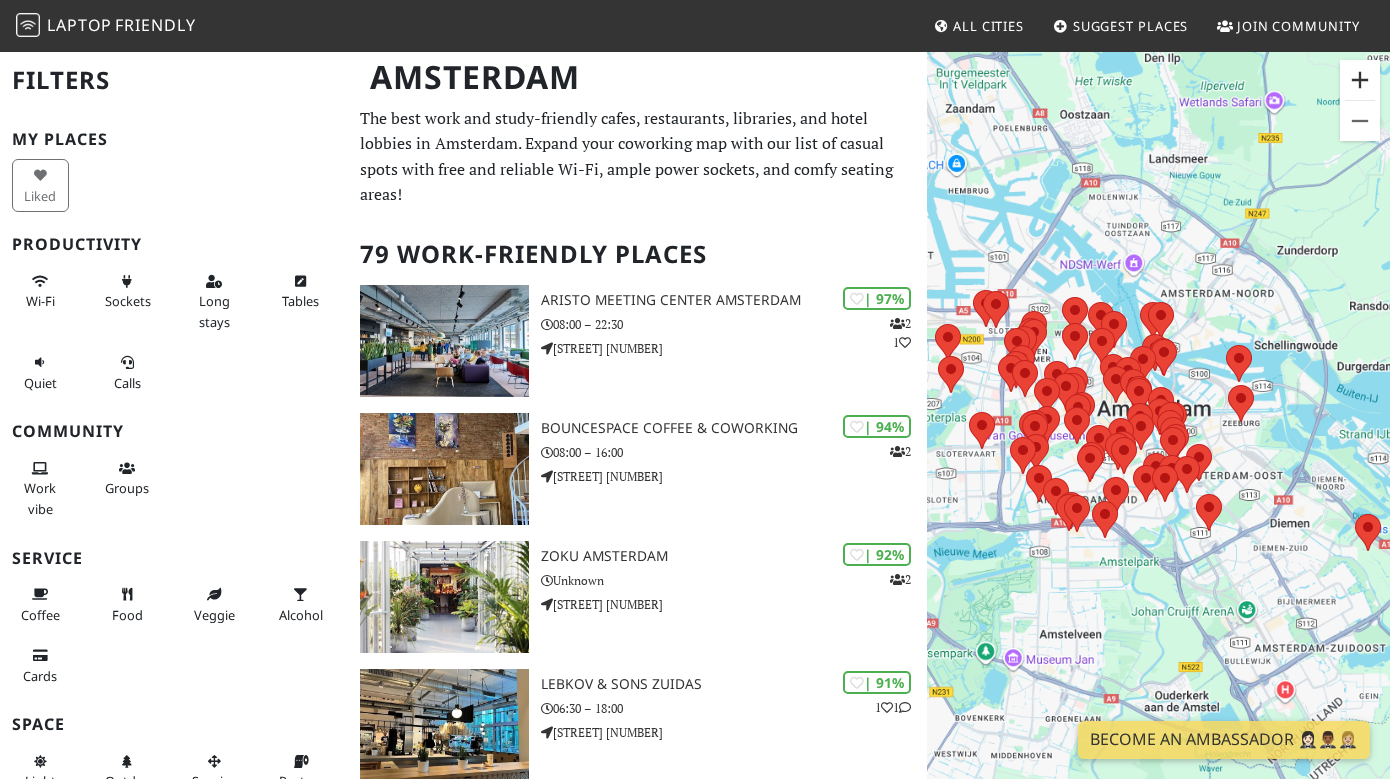click at bounding box center (1360, 80) 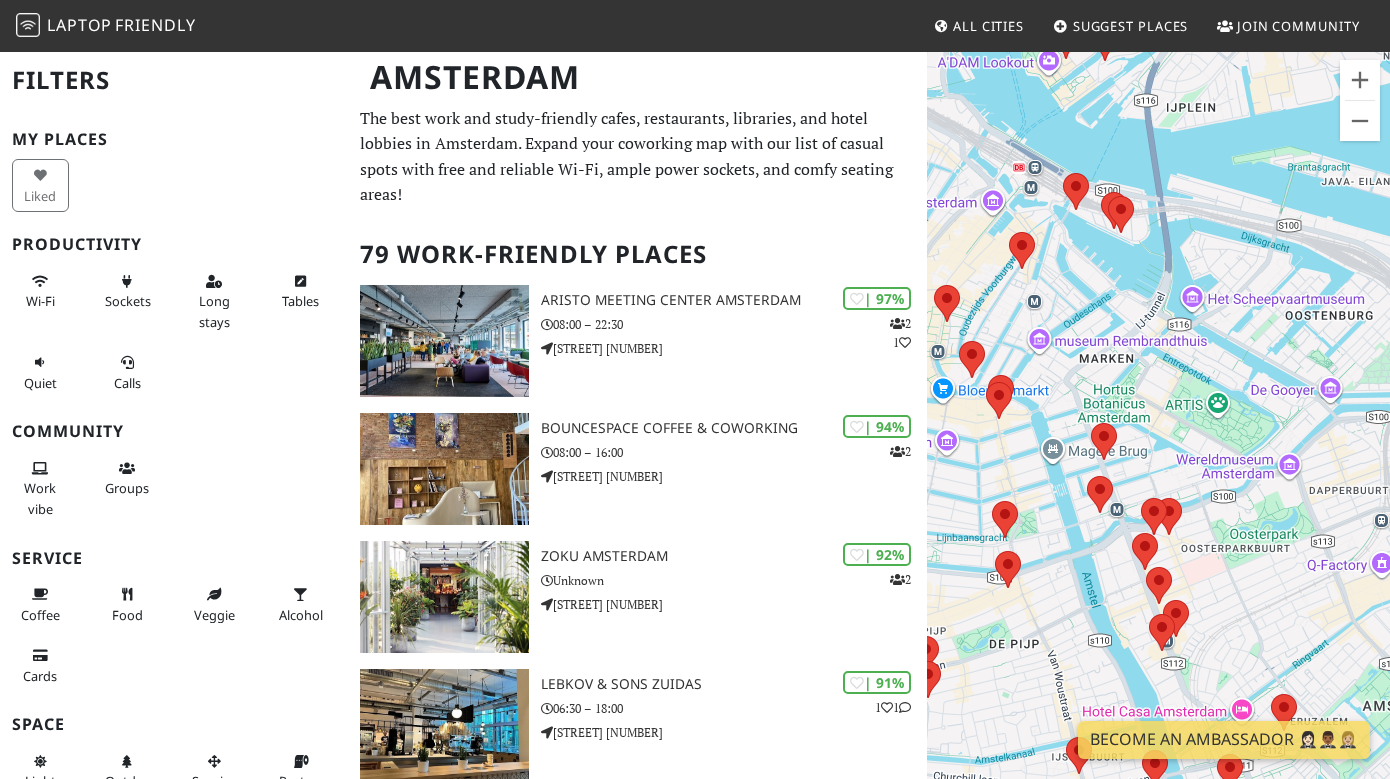 drag, startPoint x: 1310, startPoint y: 372, endPoint x: 942, endPoint y: 468, distance: 380.31564 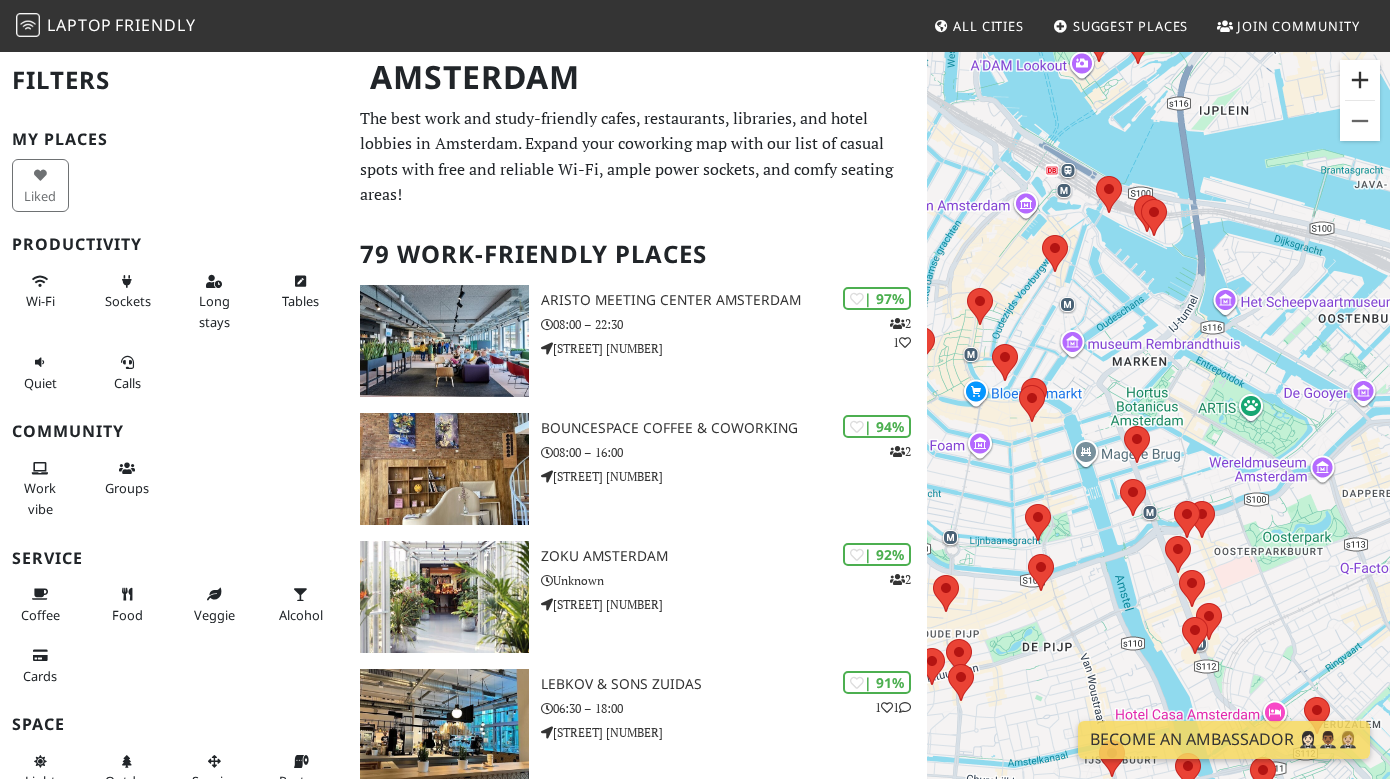 click at bounding box center (1360, 80) 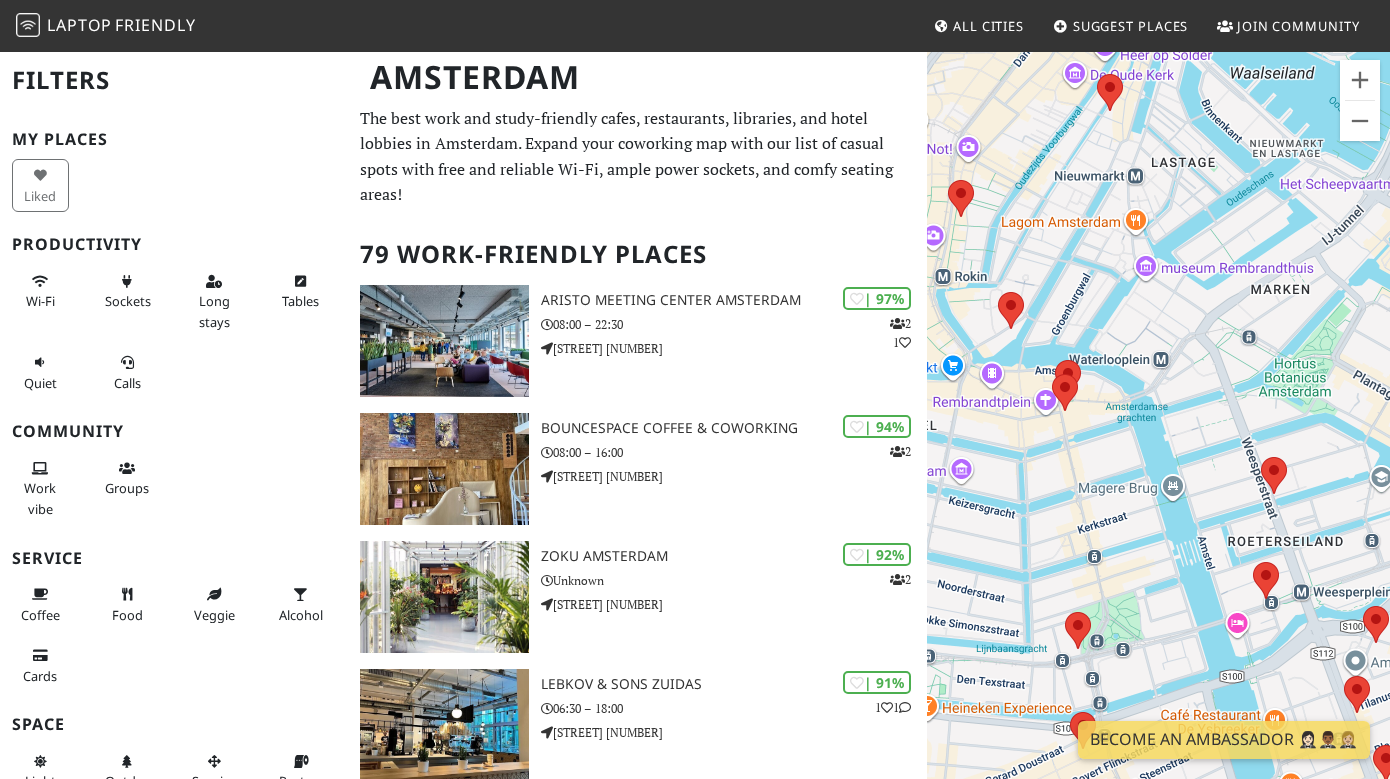 drag, startPoint x: 1024, startPoint y: 328, endPoint x: 1190, endPoint y: 333, distance: 166.07529 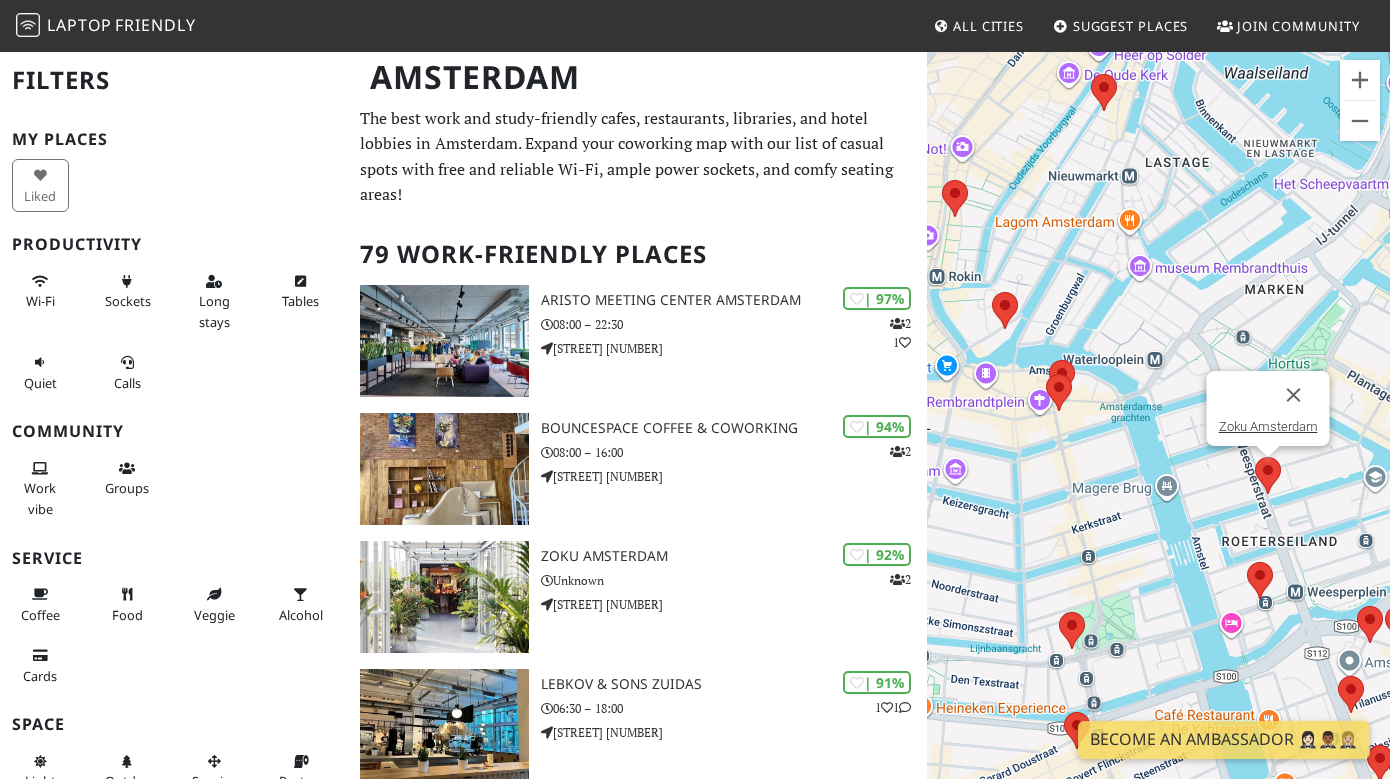 click at bounding box center [1255, 457] 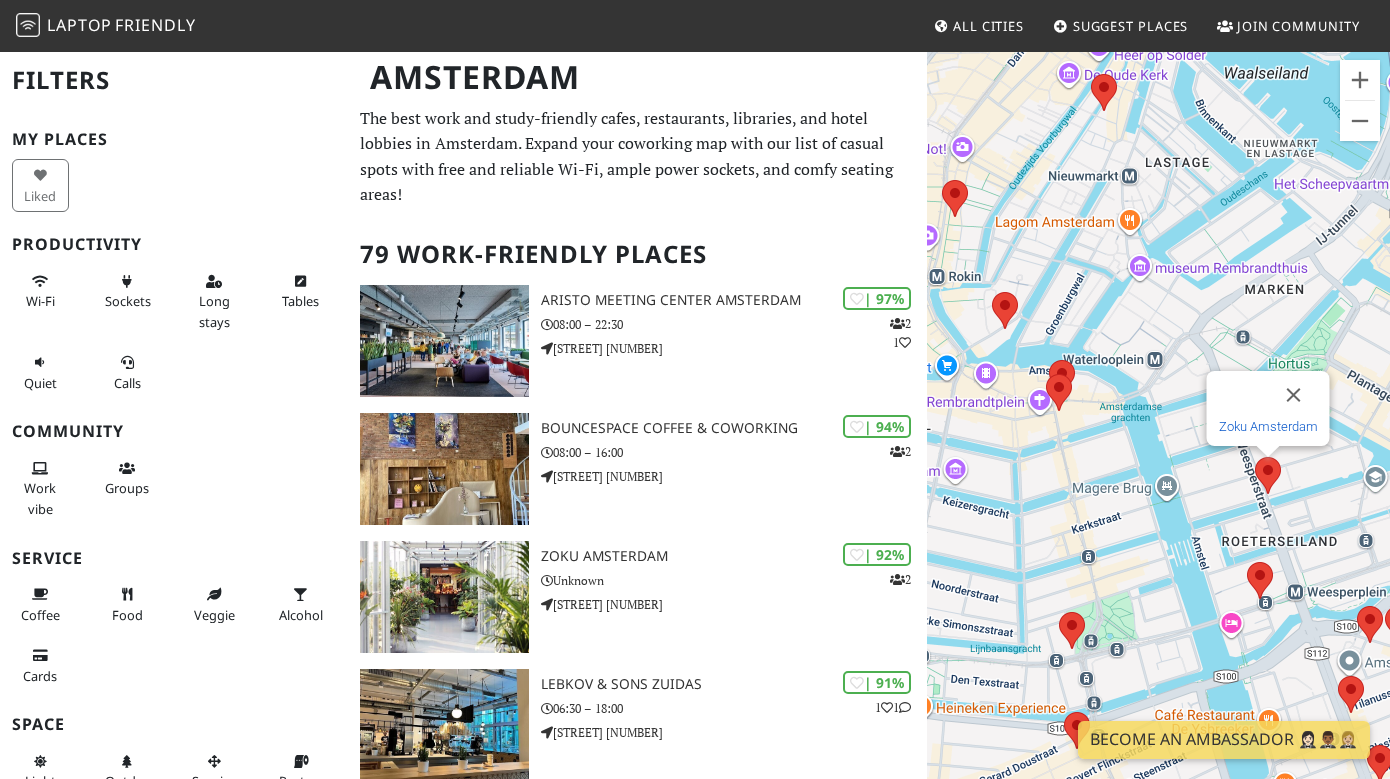 click on "Zoku Amsterdam" at bounding box center (1268, 426) 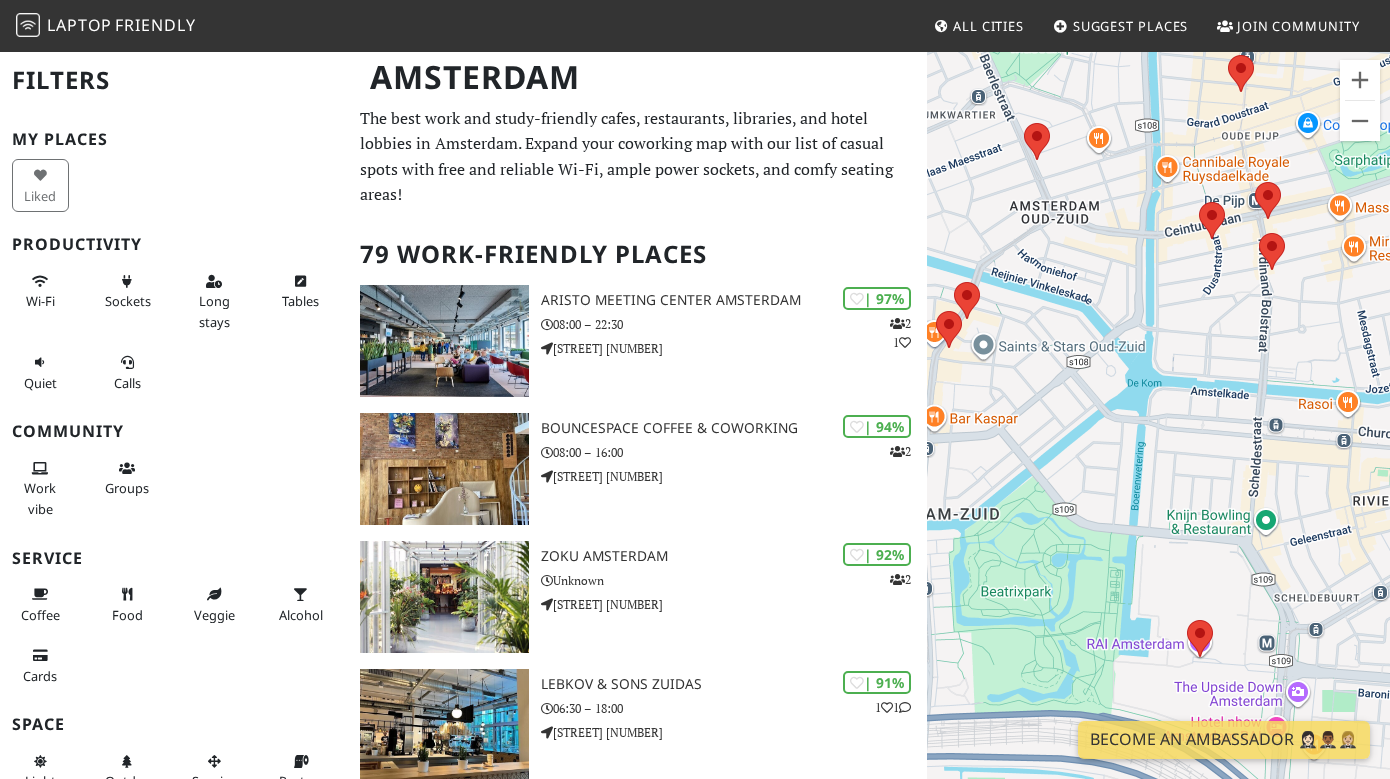 drag, startPoint x: 1187, startPoint y: 357, endPoint x: 789, endPoint y: 387, distance: 399.12906 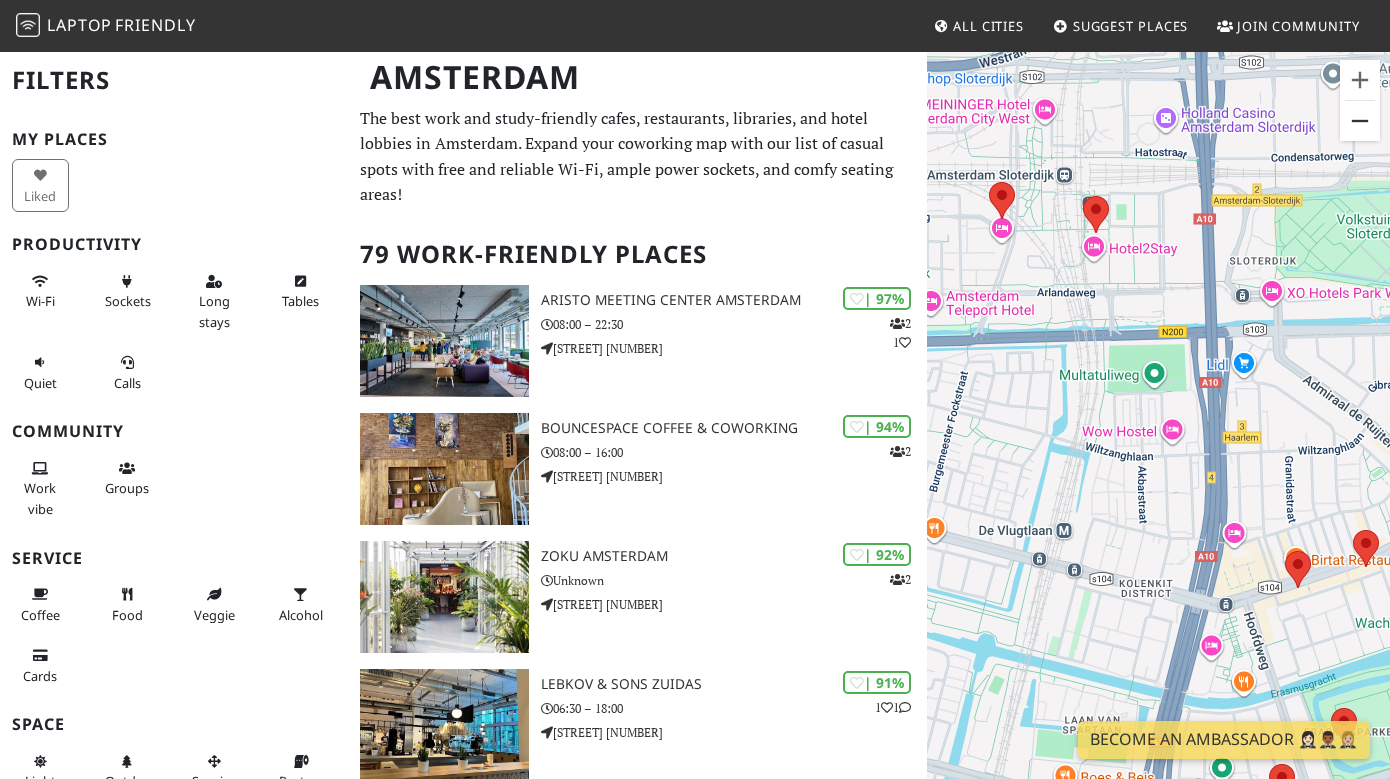 click at bounding box center [1360, 121] 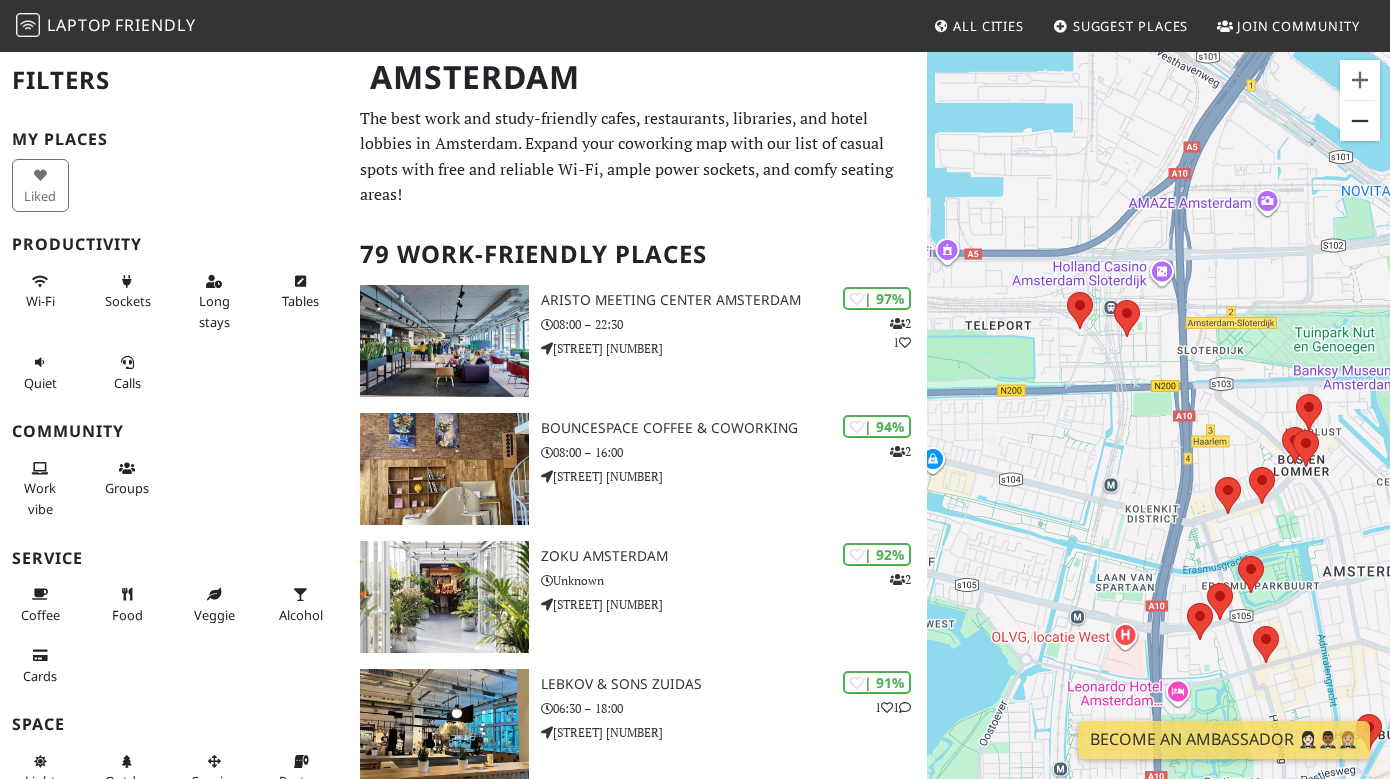 click at bounding box center [1360, 121] 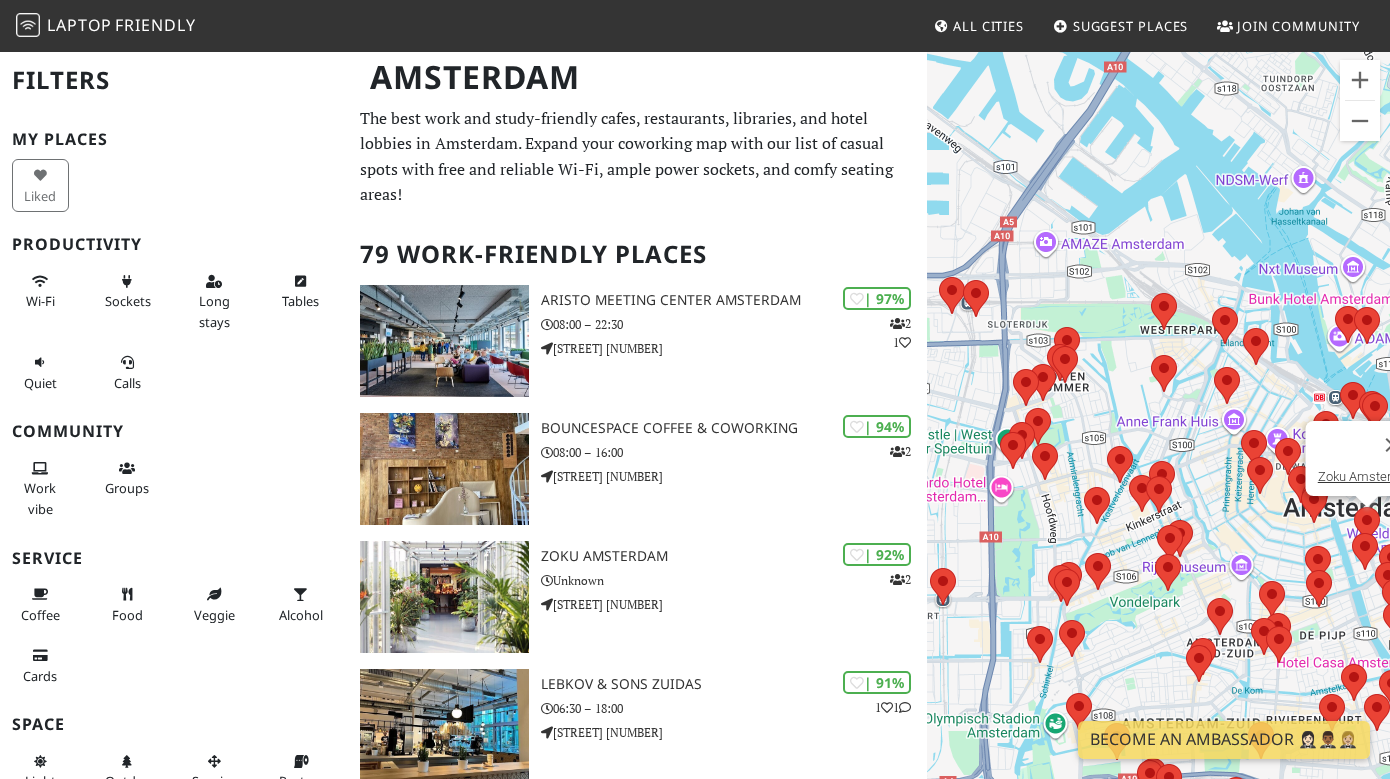 drag, startPoint x: 1093, startPoint y: 479, endPoint x: 917, endPoint y: 409, distance: 189.4096 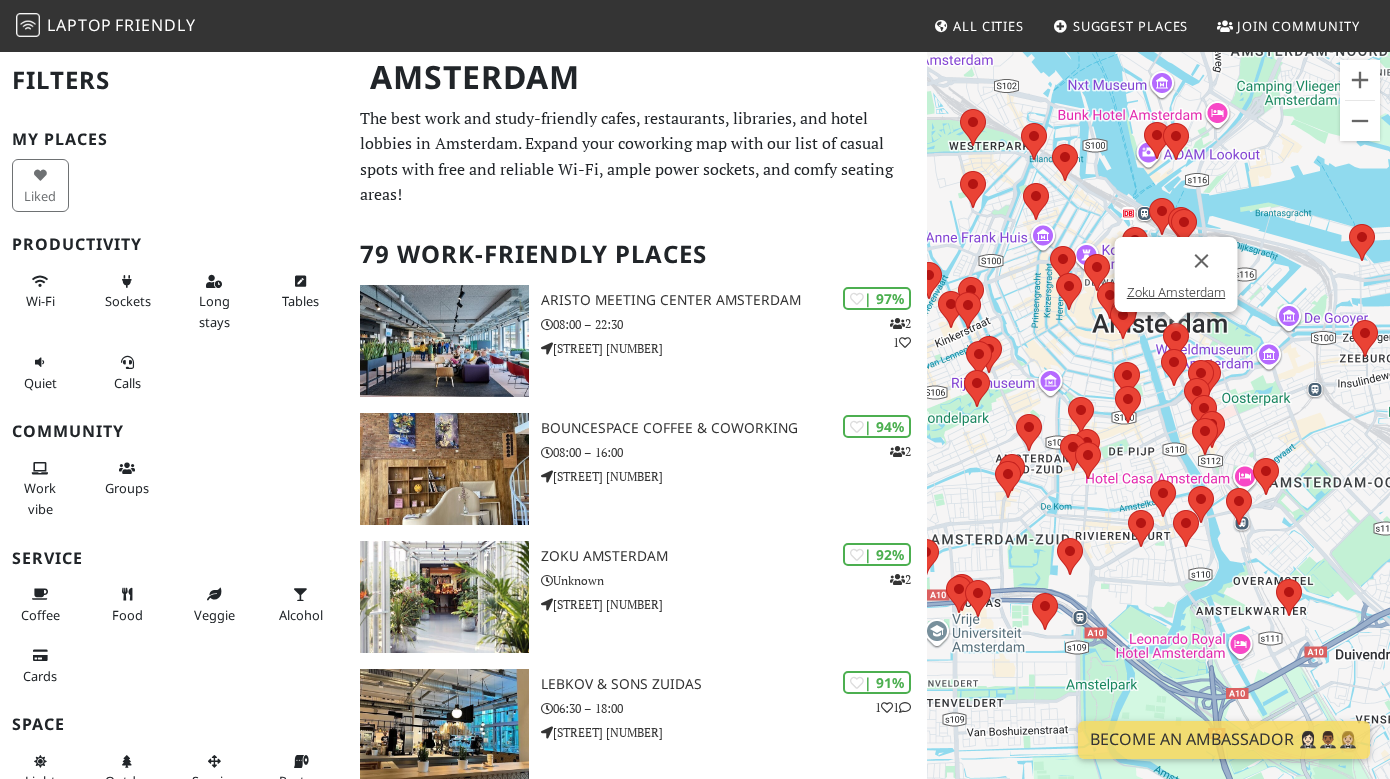 drag, startPoint x: 1251, startPoint y: 519, endPoint x: 1083, endPoint y: 299, distance: 276.8104 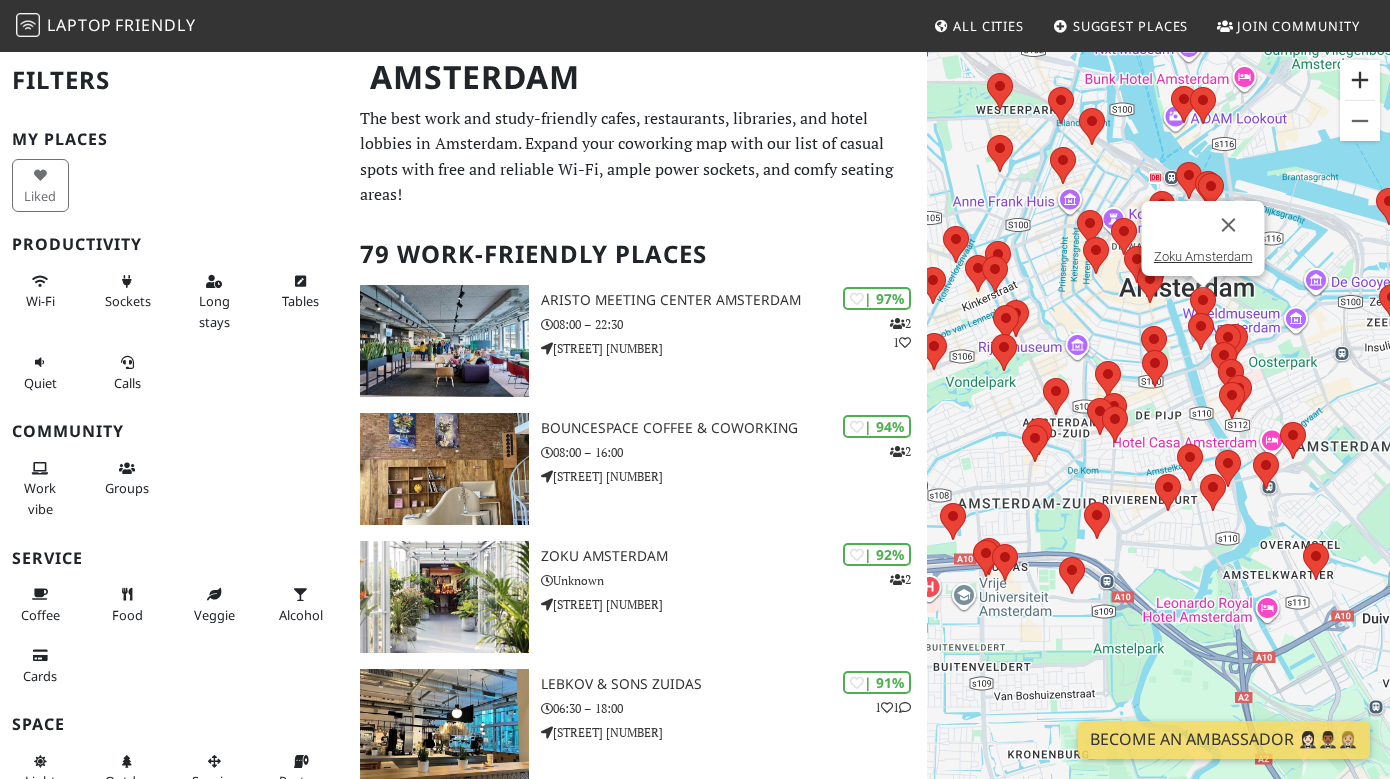 click at bounding box center (1360, 80) 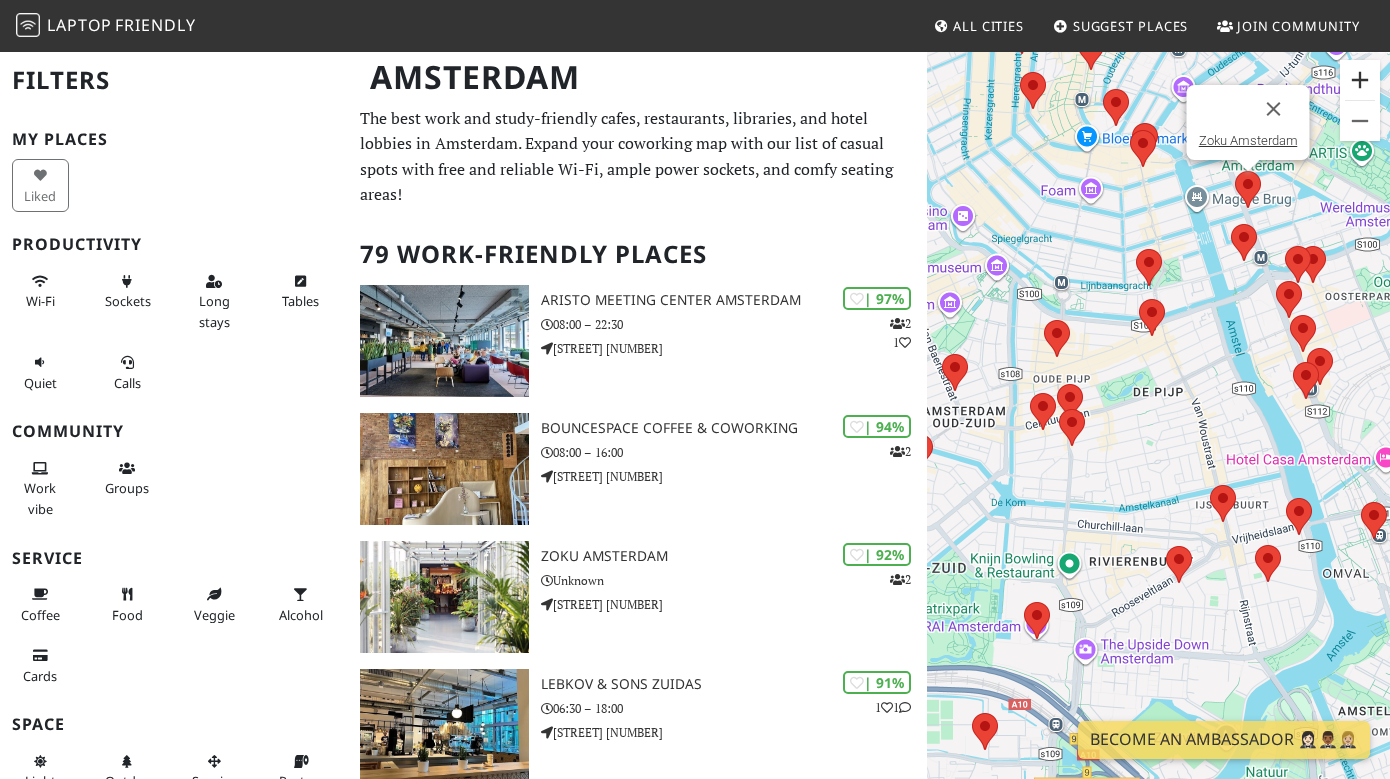 click at bounding box center [1360, 80] 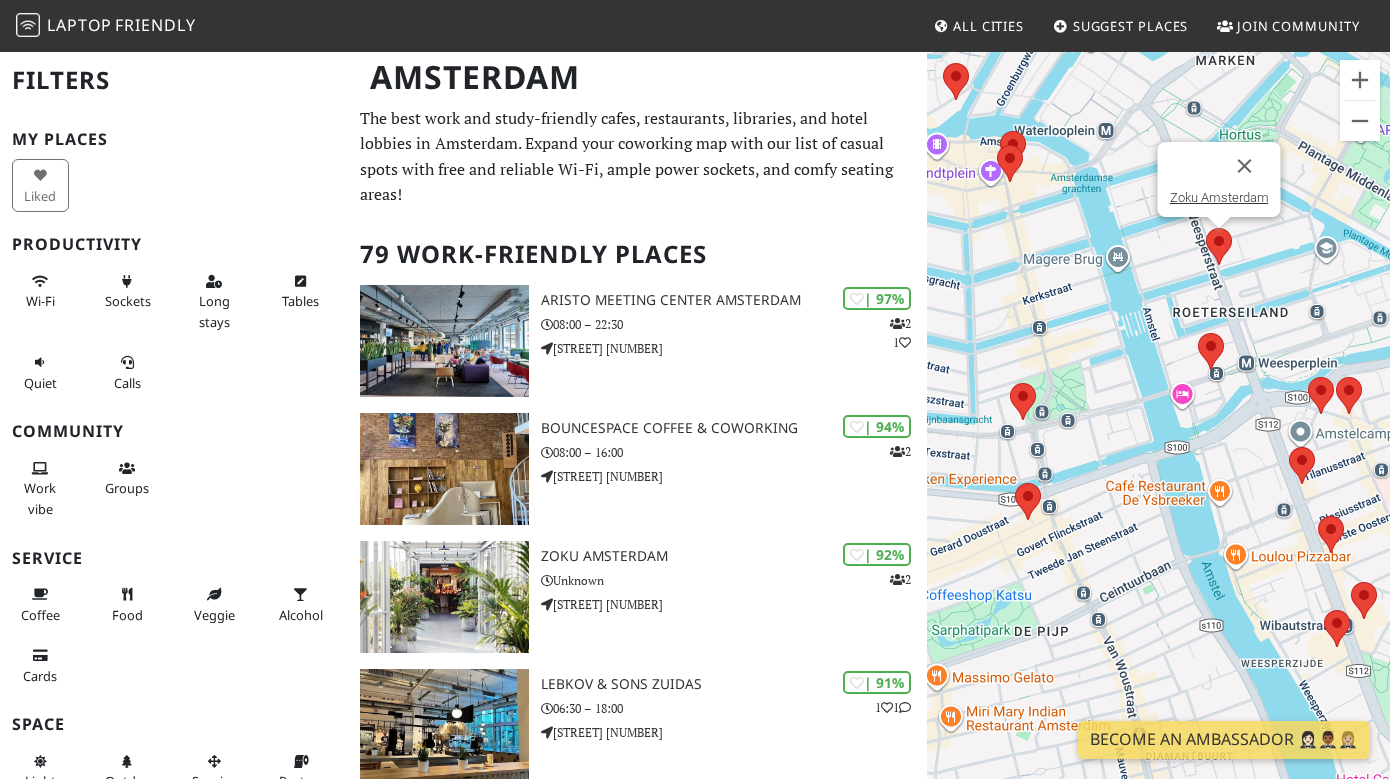 drag, startPoint x: 1245, startPoint y: 122, endPoint x: 1133, endPoint y: 400, distance: 299.7132 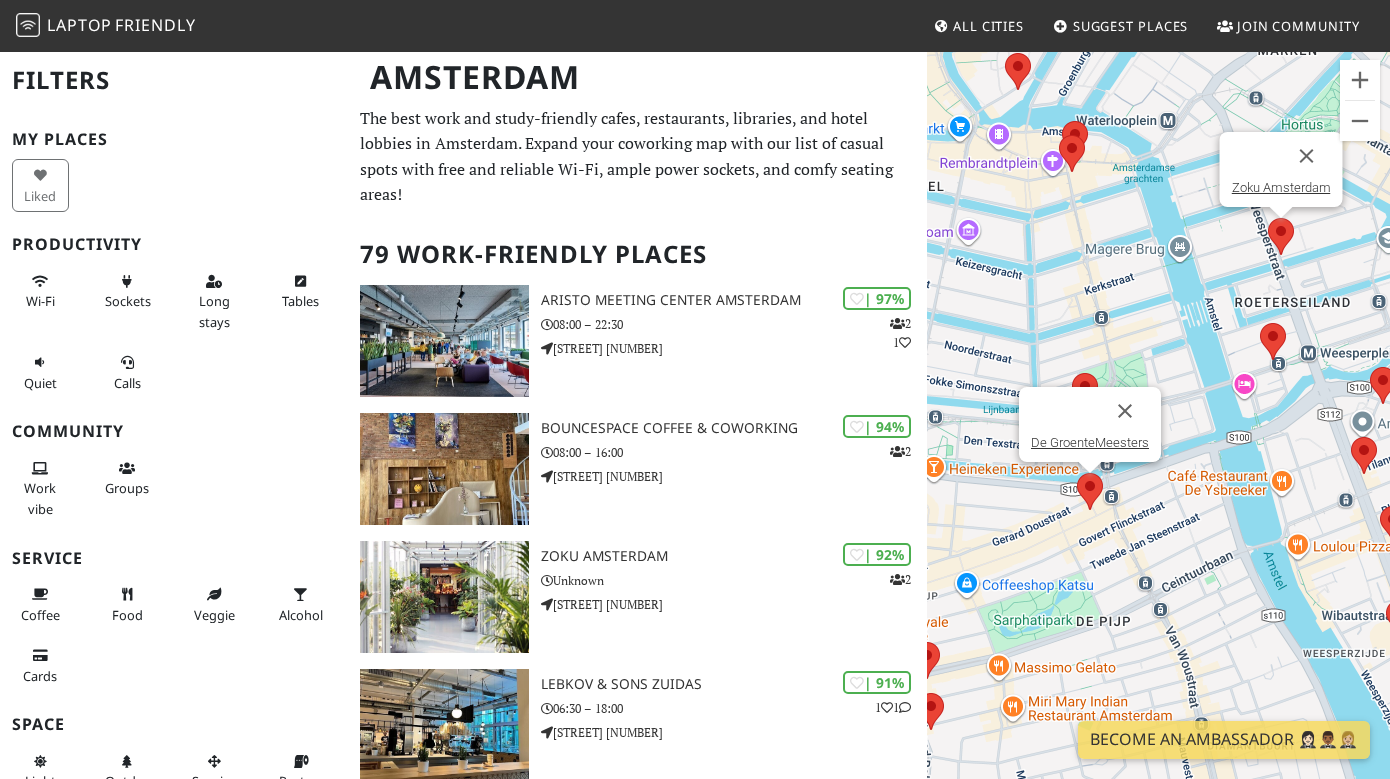 click at bounding box center (1077, 473) 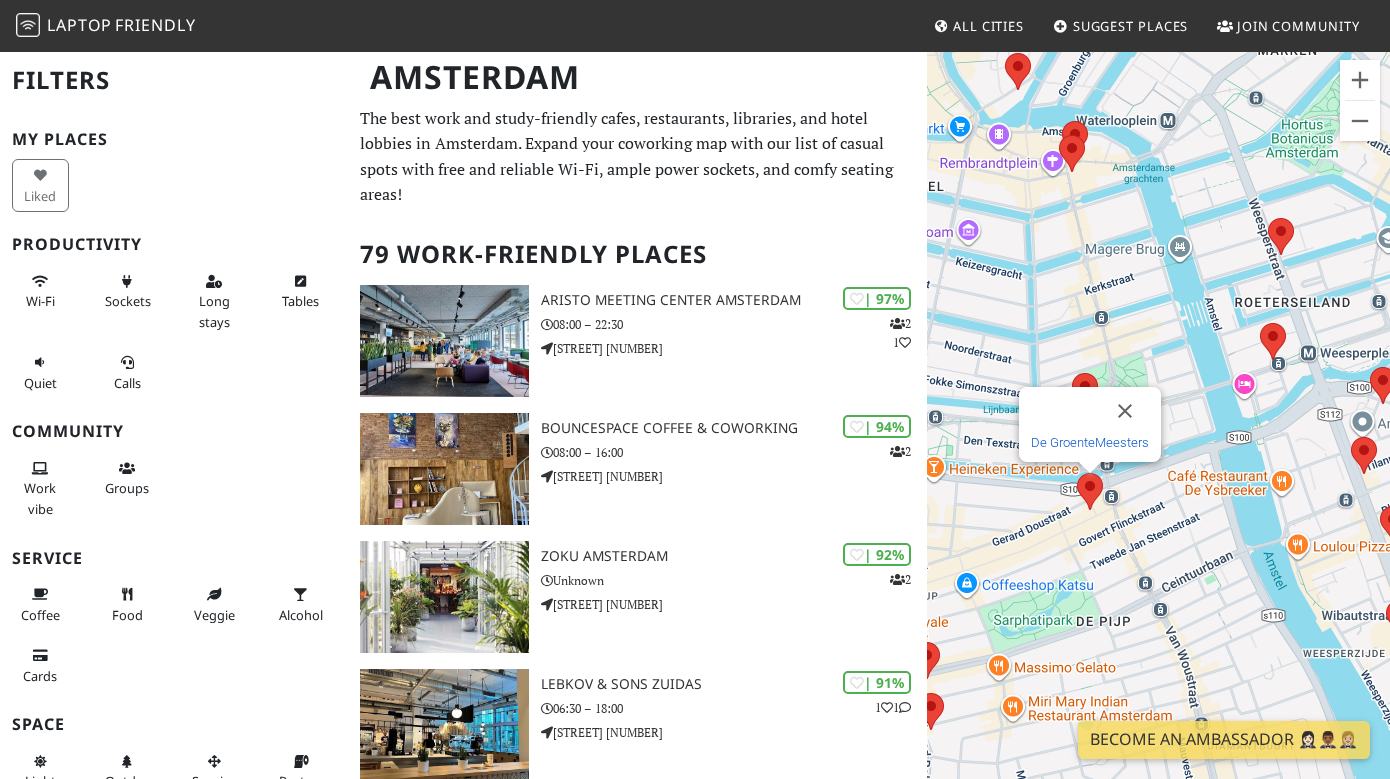 click on "De GroenteMeesters" at bounding box center (1090, 442) 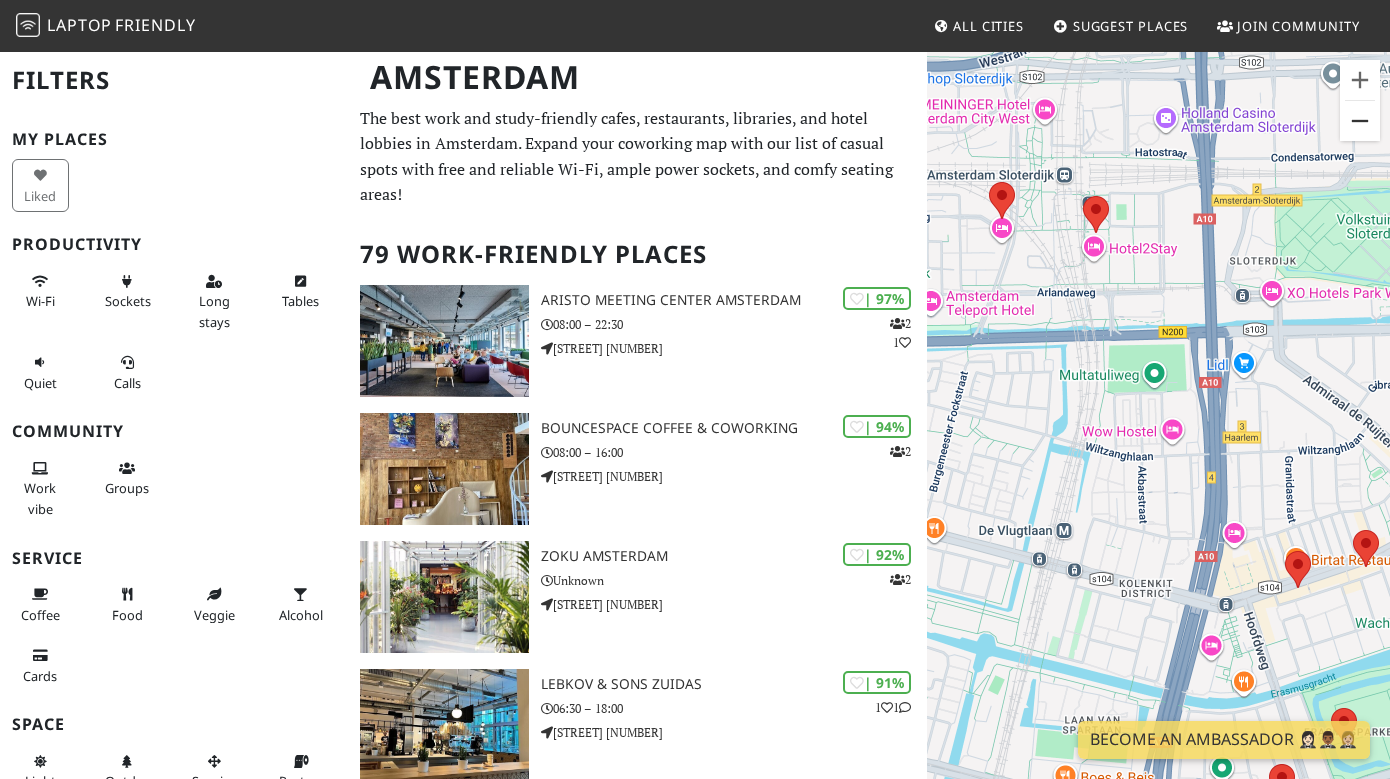 click at bounding box center [1360, 121] 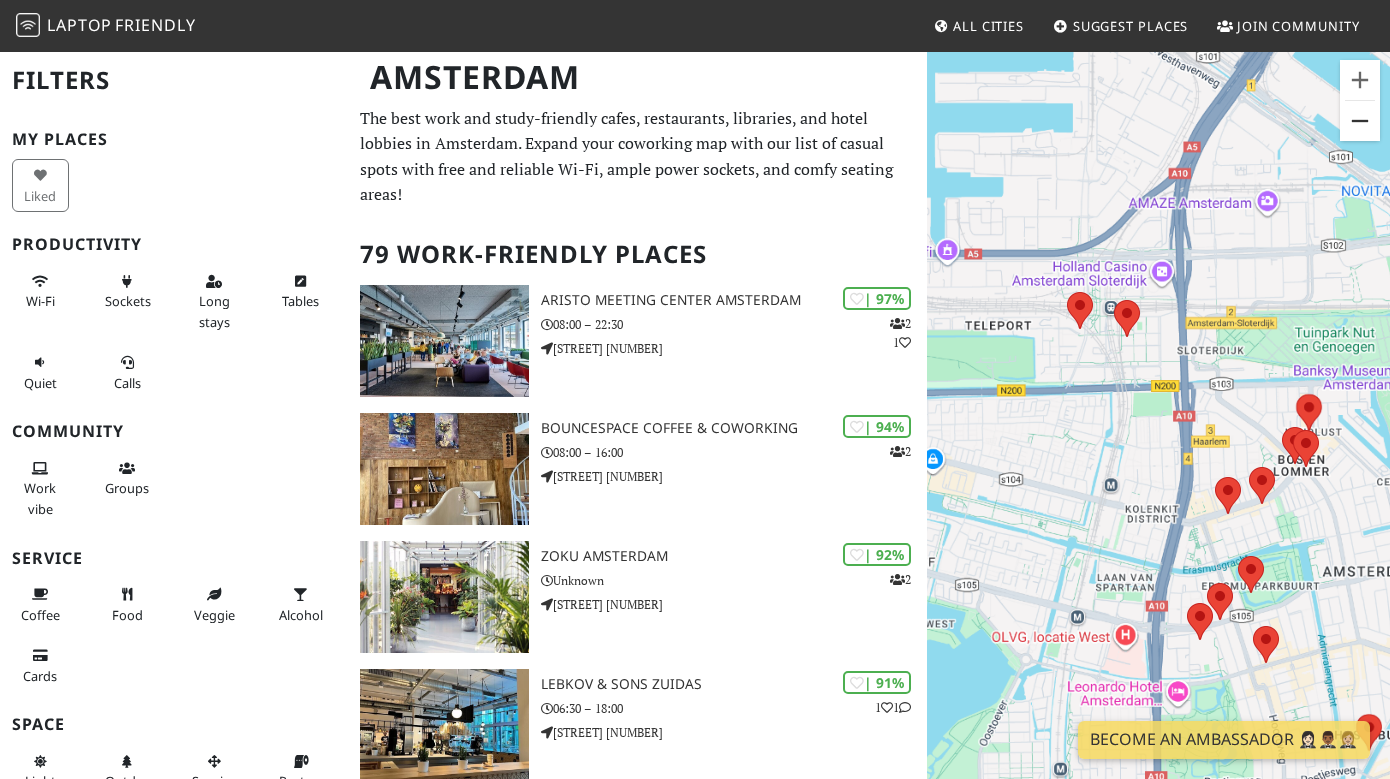 click at bounding box center [1360, 121] 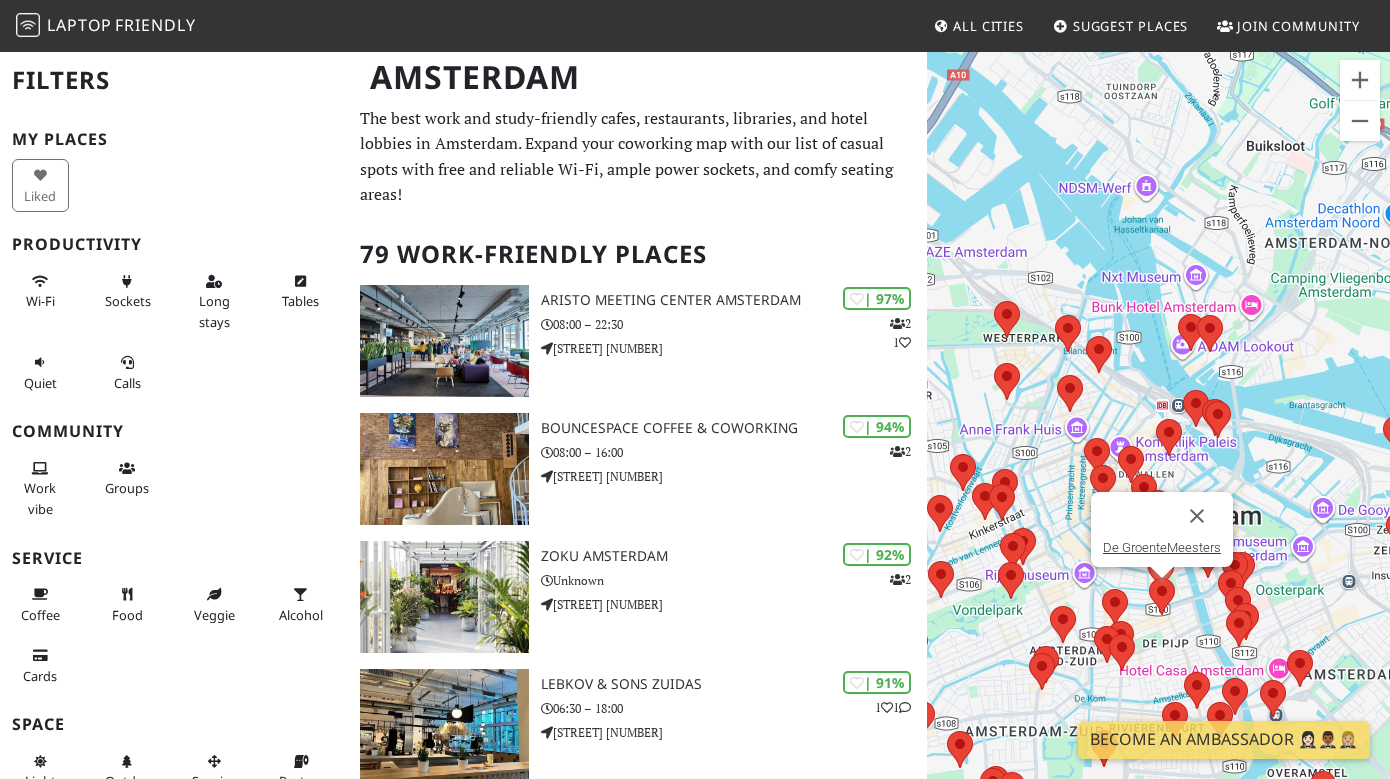 drag, startPoint x: 1276, startPoint y: 476, endPoint x: 941, endPoint y: 404, distance: 342.64996 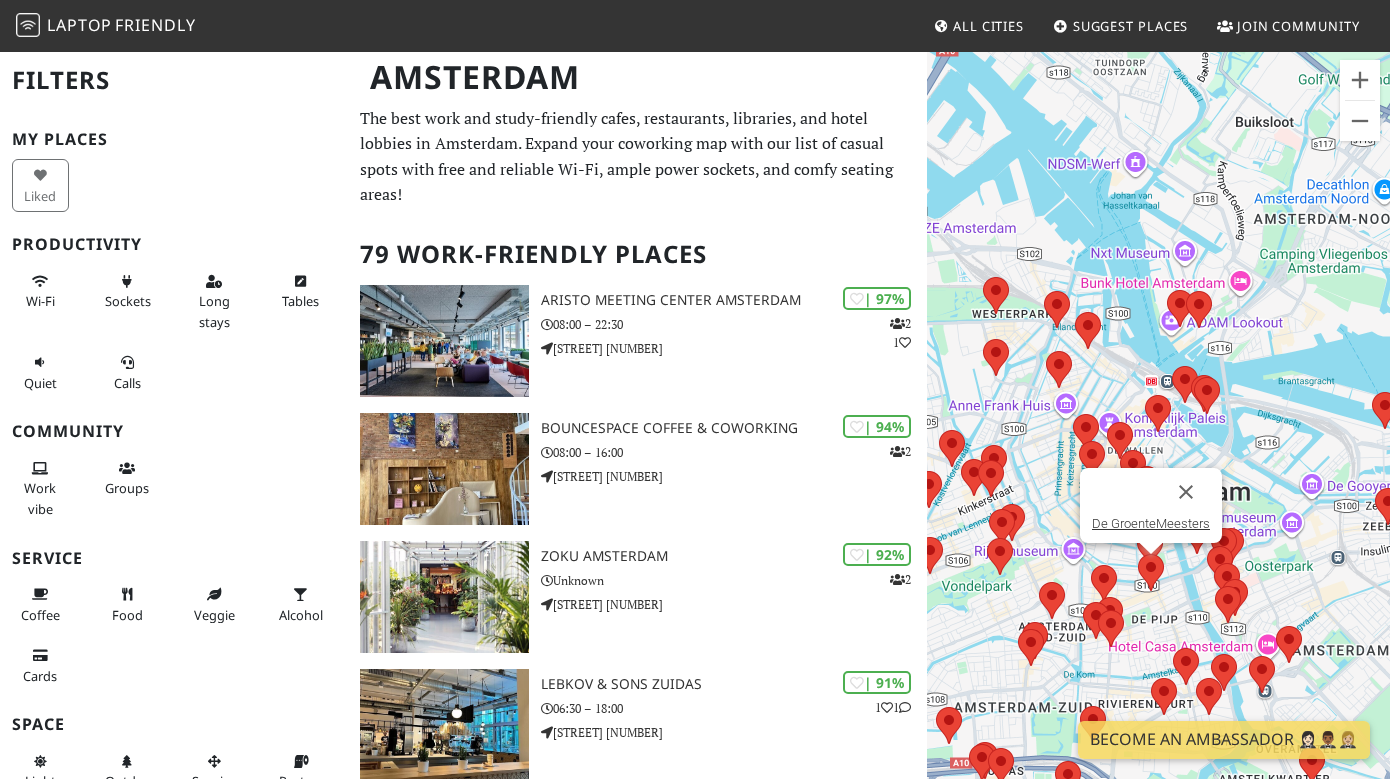 drag, startPoint x: 1203, startPoint y: 450, endPoint x: 1183, endPoint y: 349, distance: 102.96116 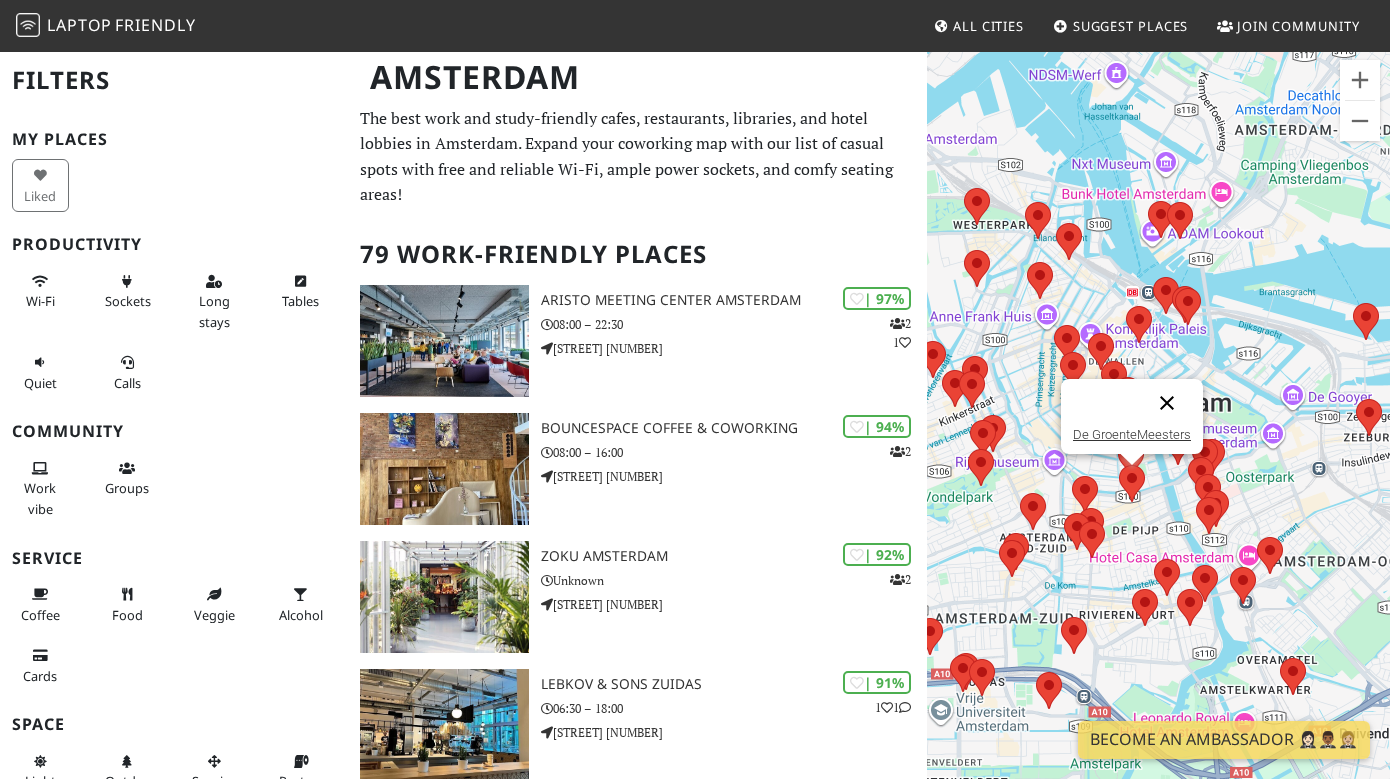 click at bounding box center (1167, 403) 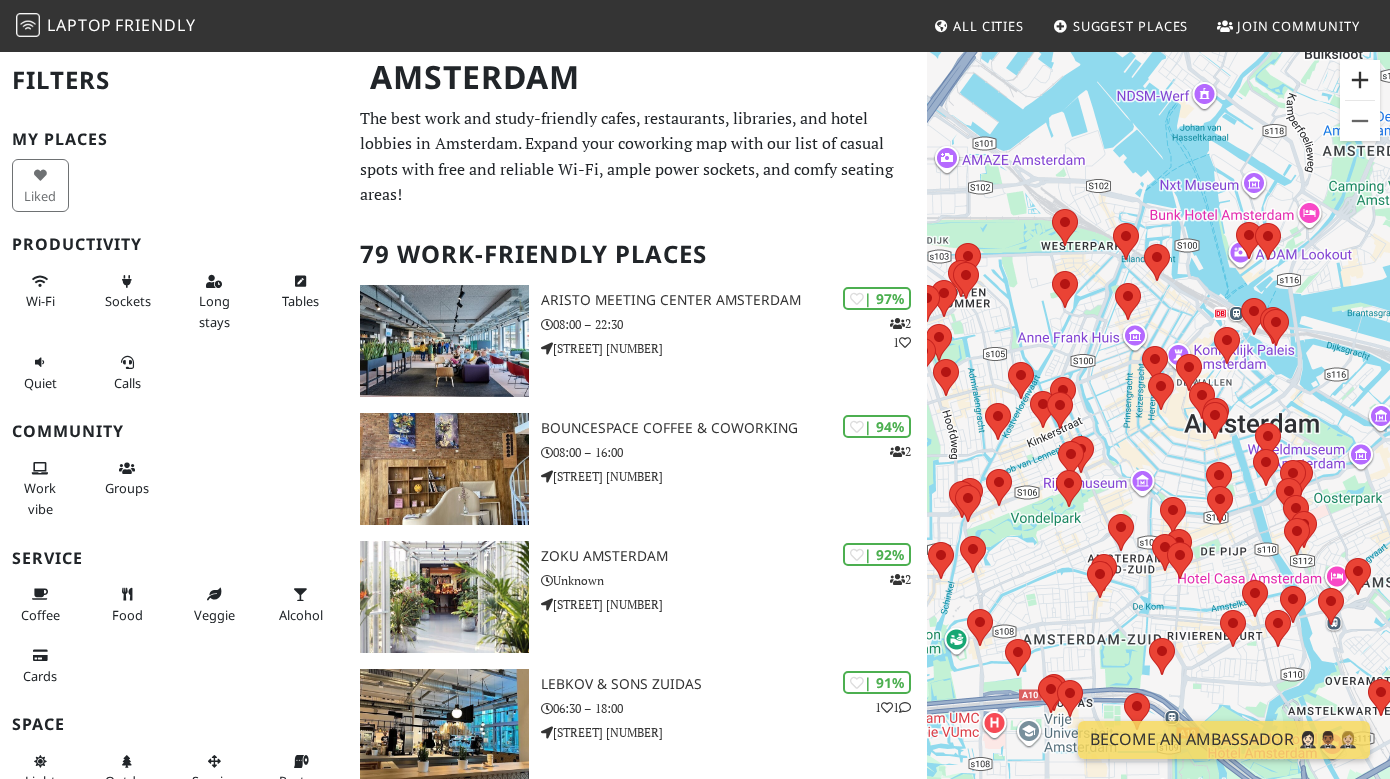 click at bounding box center (1360, 80) 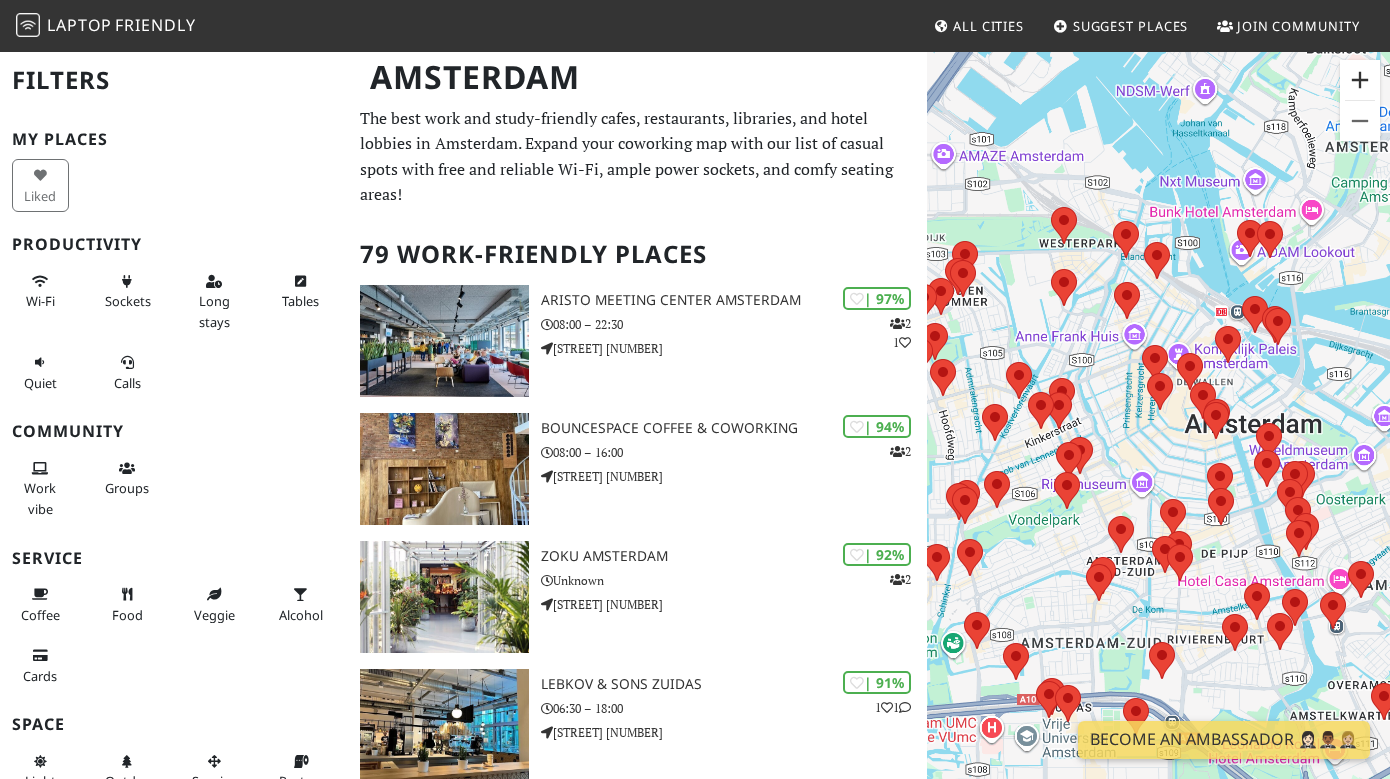 click at bounding box center [1360, 80] 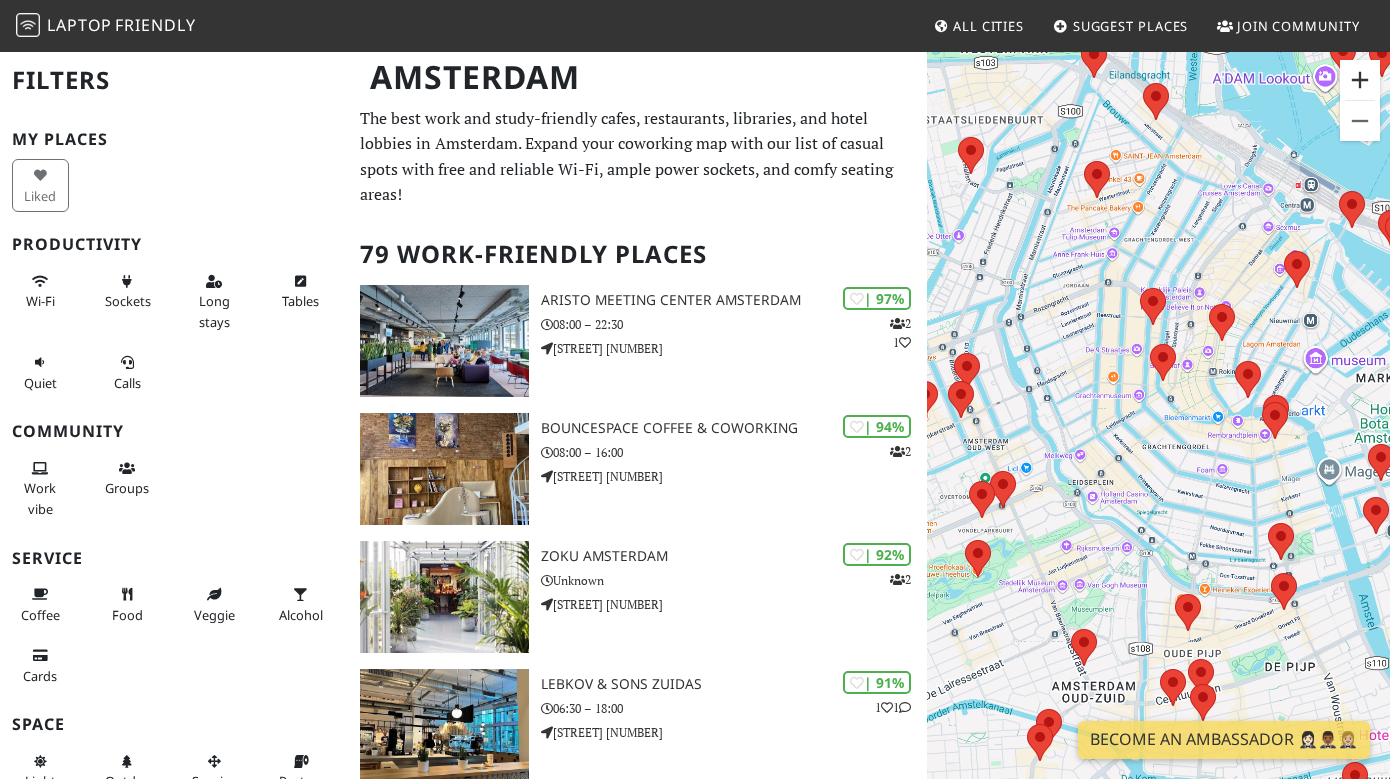 click at bounding box center [1360, 80] 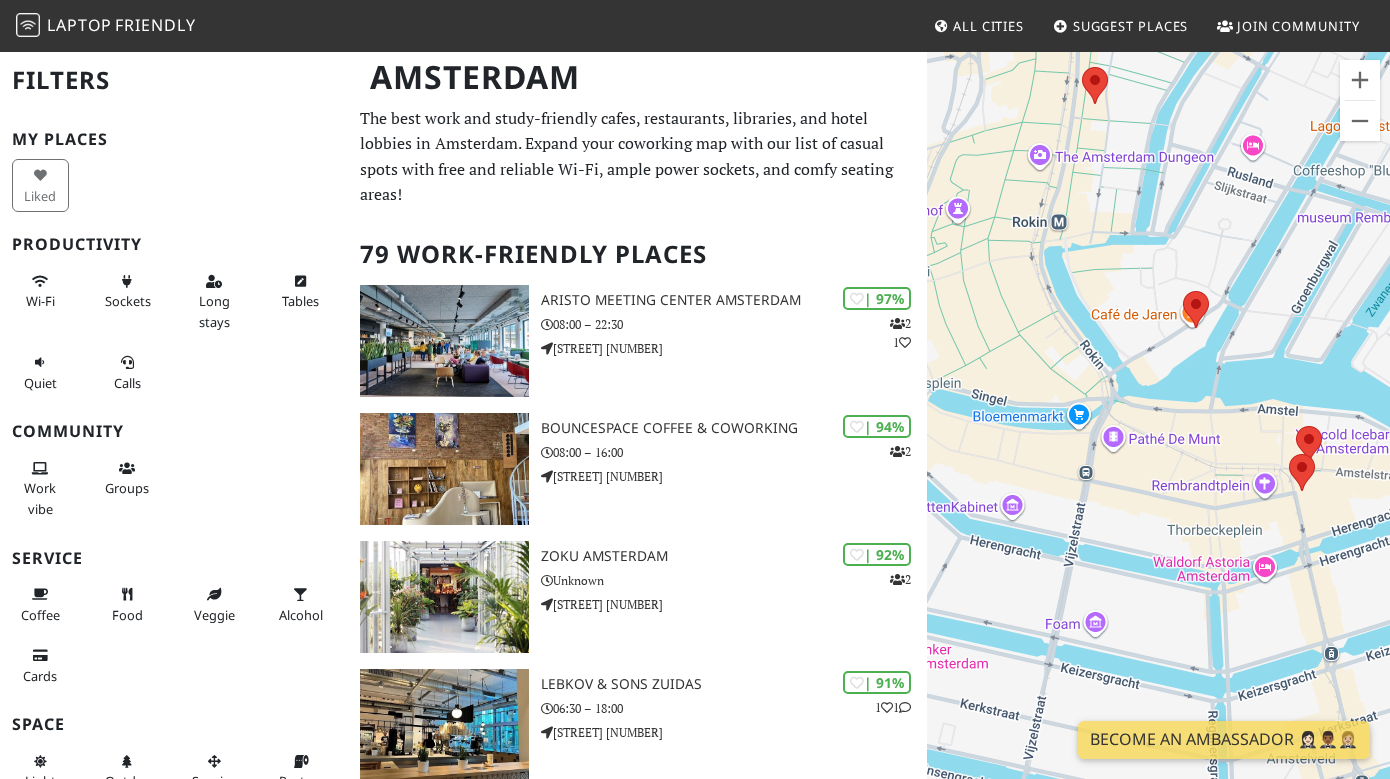 drag, startPoint x: 1303, startPoint y: 271, endPoint x: 981, endPoint y: 321, distance: 325.85886 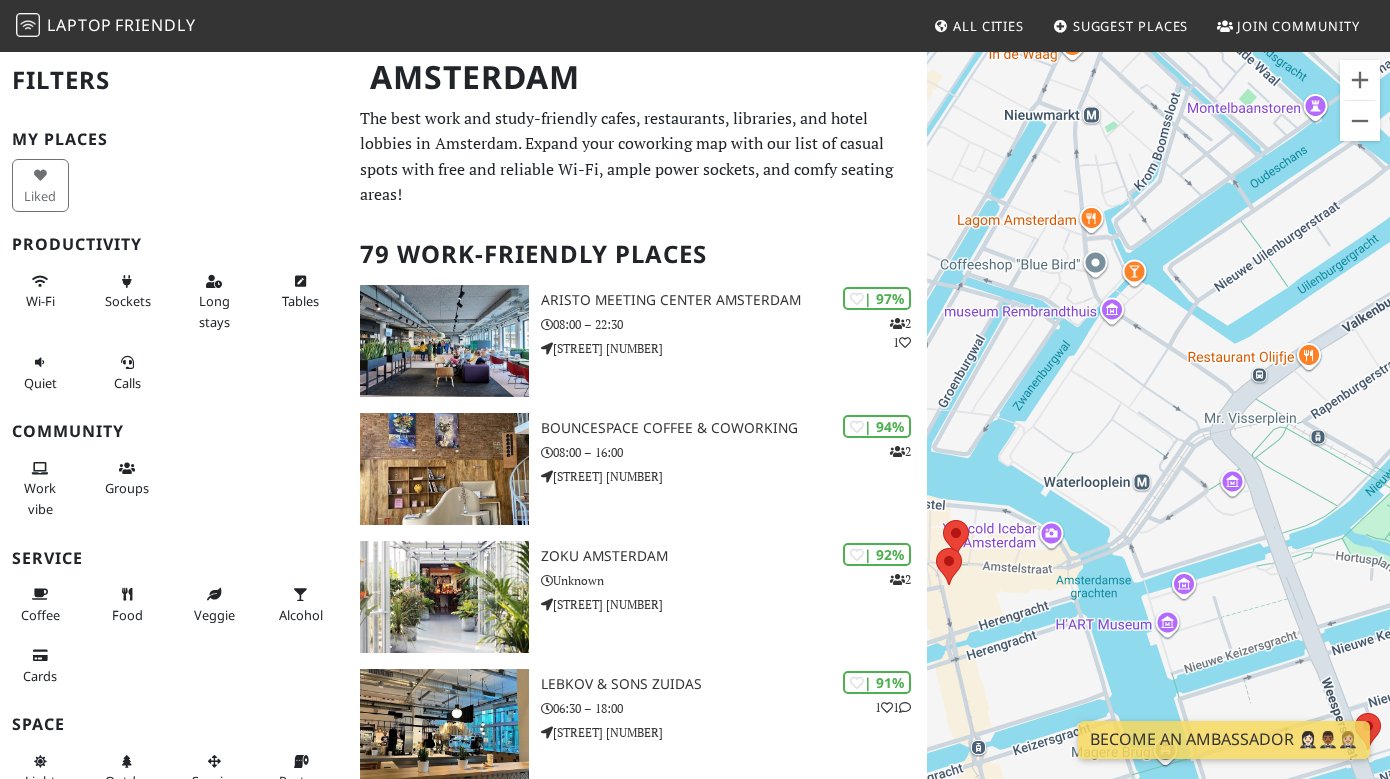 drag, startPoint x: 1164, startPoint y: 416, endPoint x: 812, endPoint y: 514, distance: 365.38745 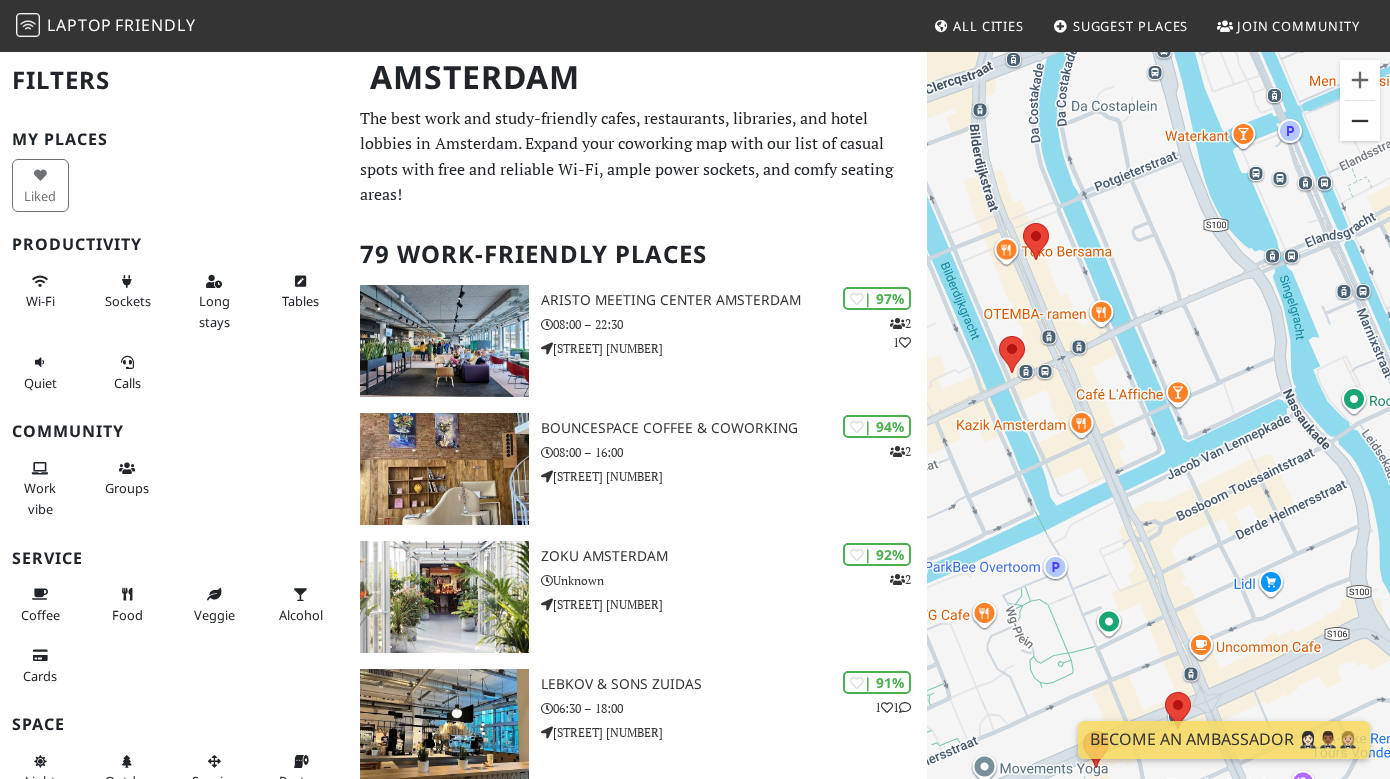 click at bounding box center (1360, 121) 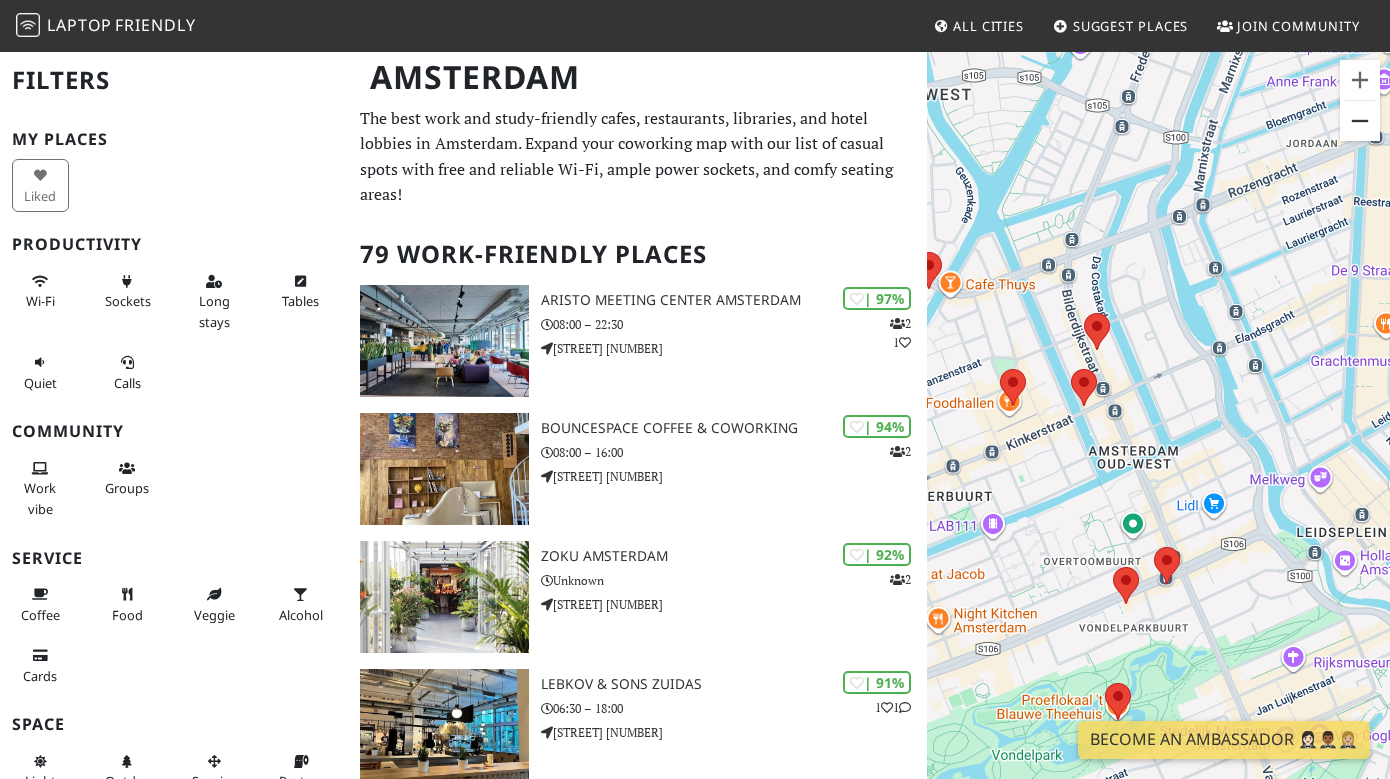 click at bounding box center [1360, 121] 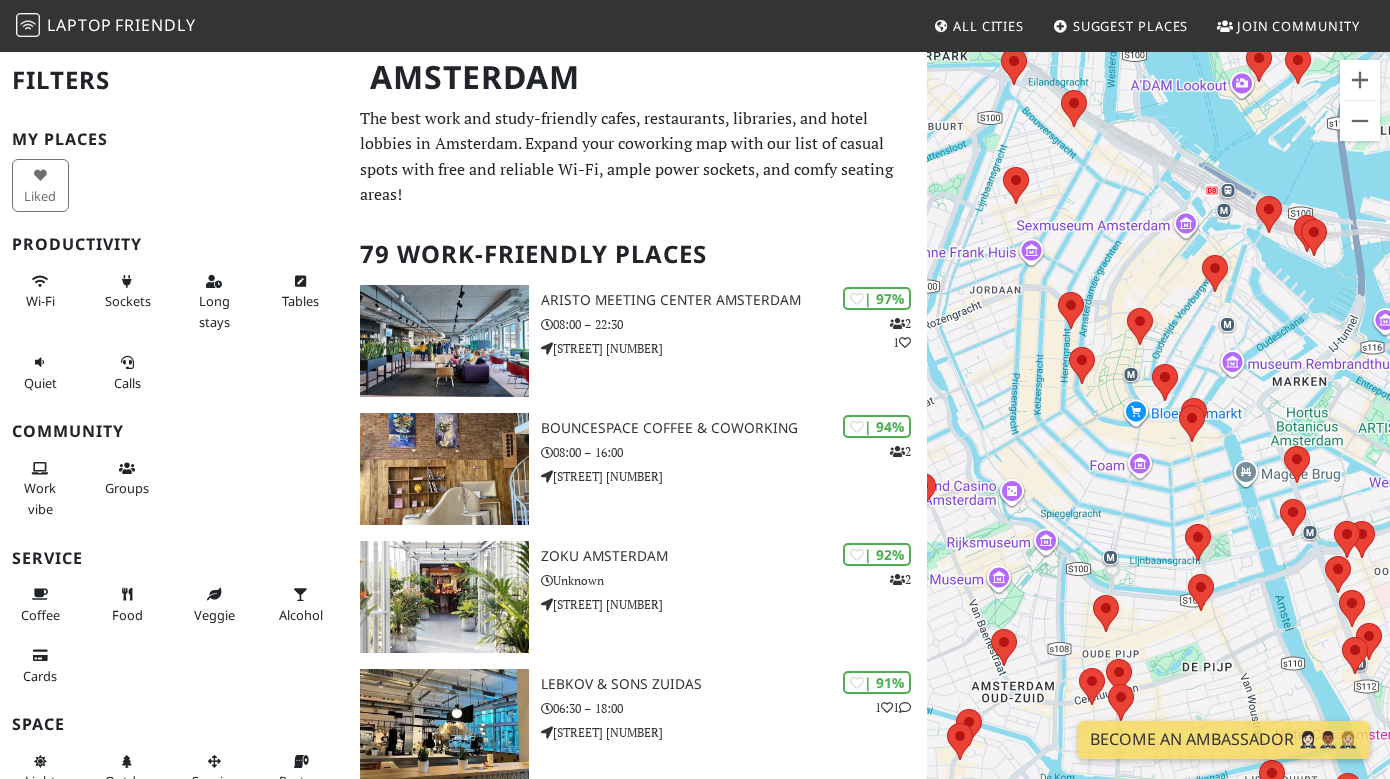 drag, startPoint x: 1286, startPoint y: 401, endPoint x: 1025, endPoint y: 405, distance: 261.03064 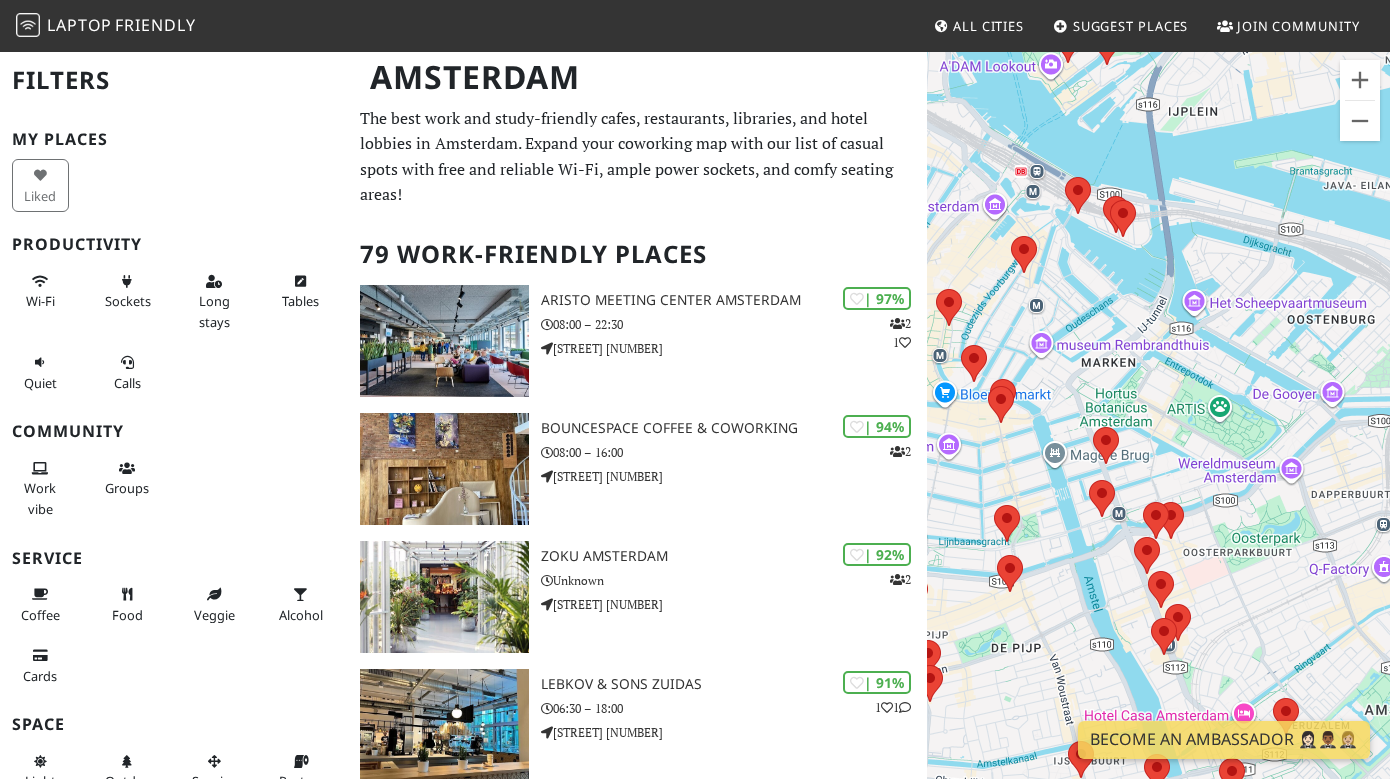 drag, startPoint x: 1205, startPoint y: 488, endPoint x: 1028, endPoint y: 463, distance: 178.75682 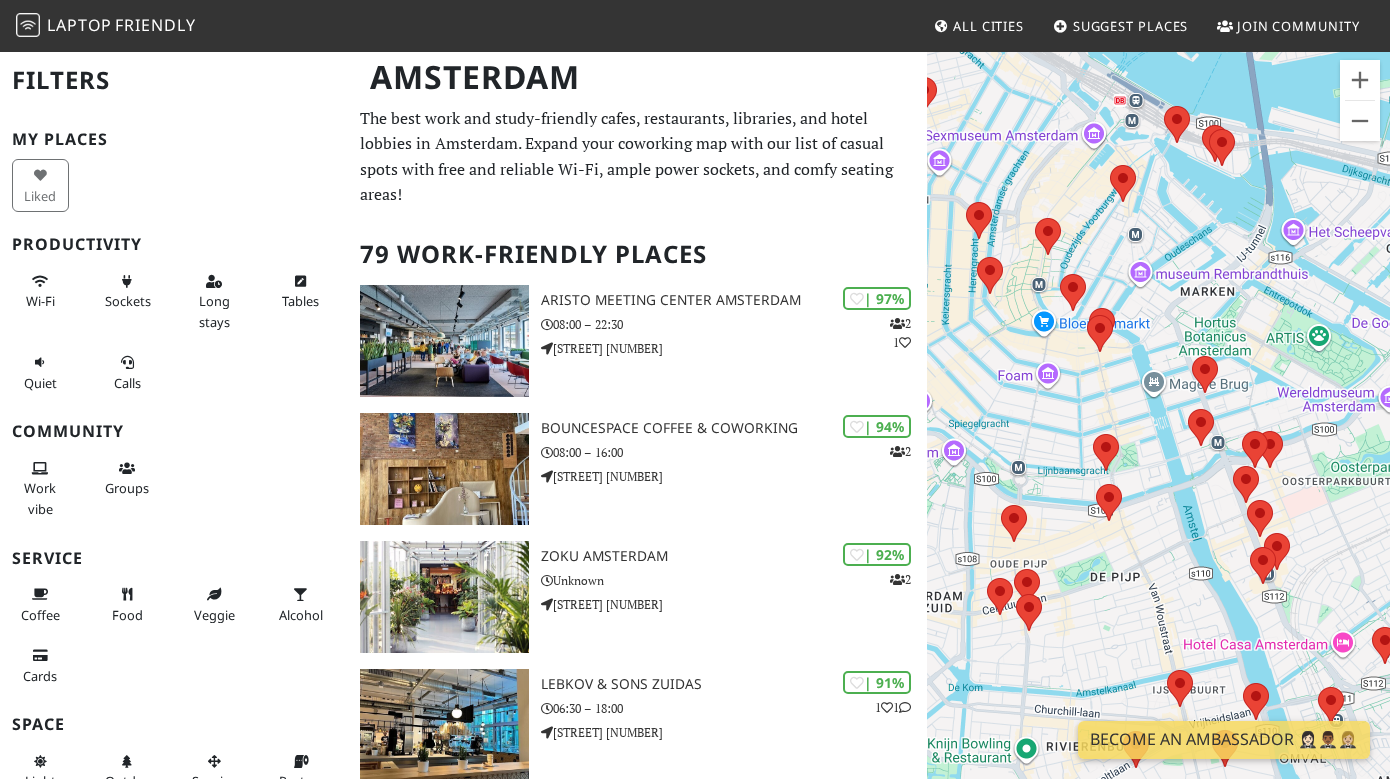 drag, startPoint x: 1092, startPoint y: 311, endPoint x: 1193, endPoint y: 238, distance: 124.61942 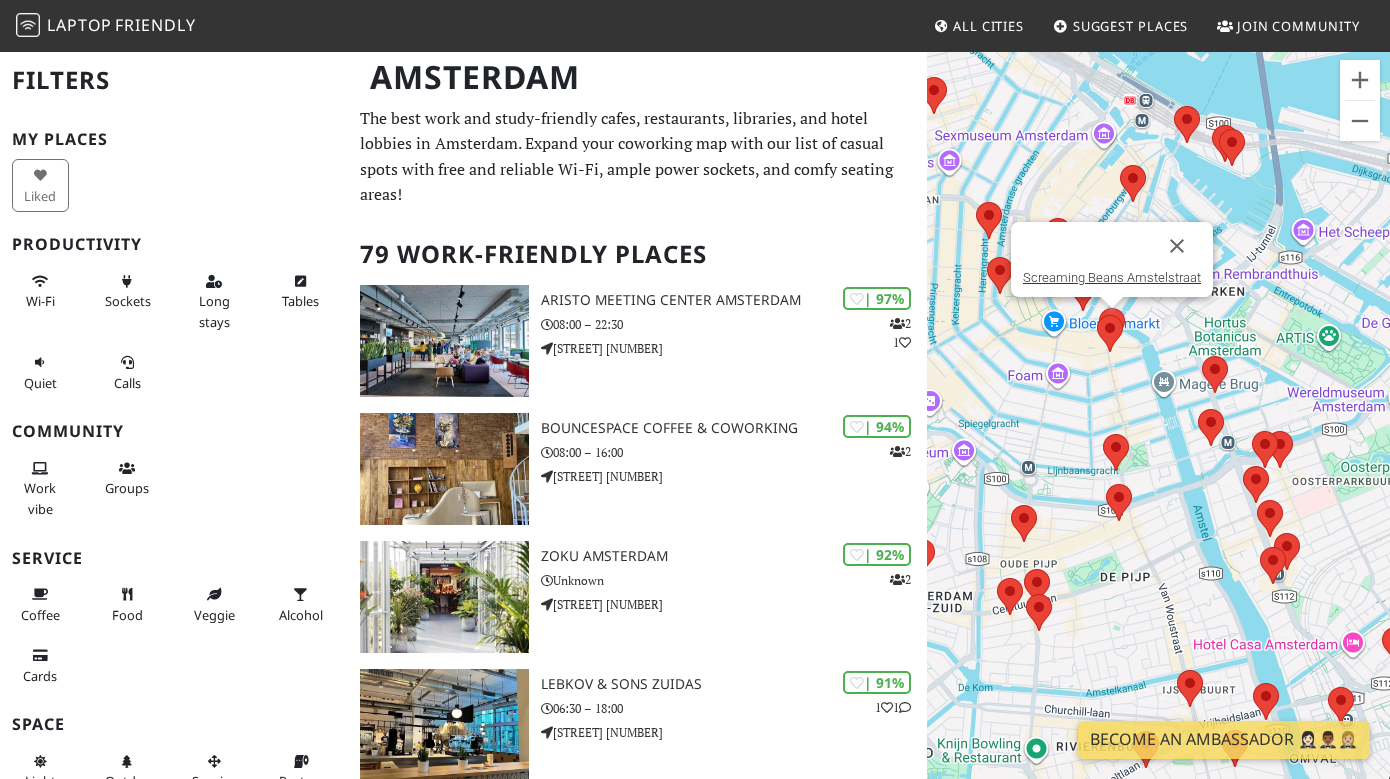 click at bounding box center [1099, 308] 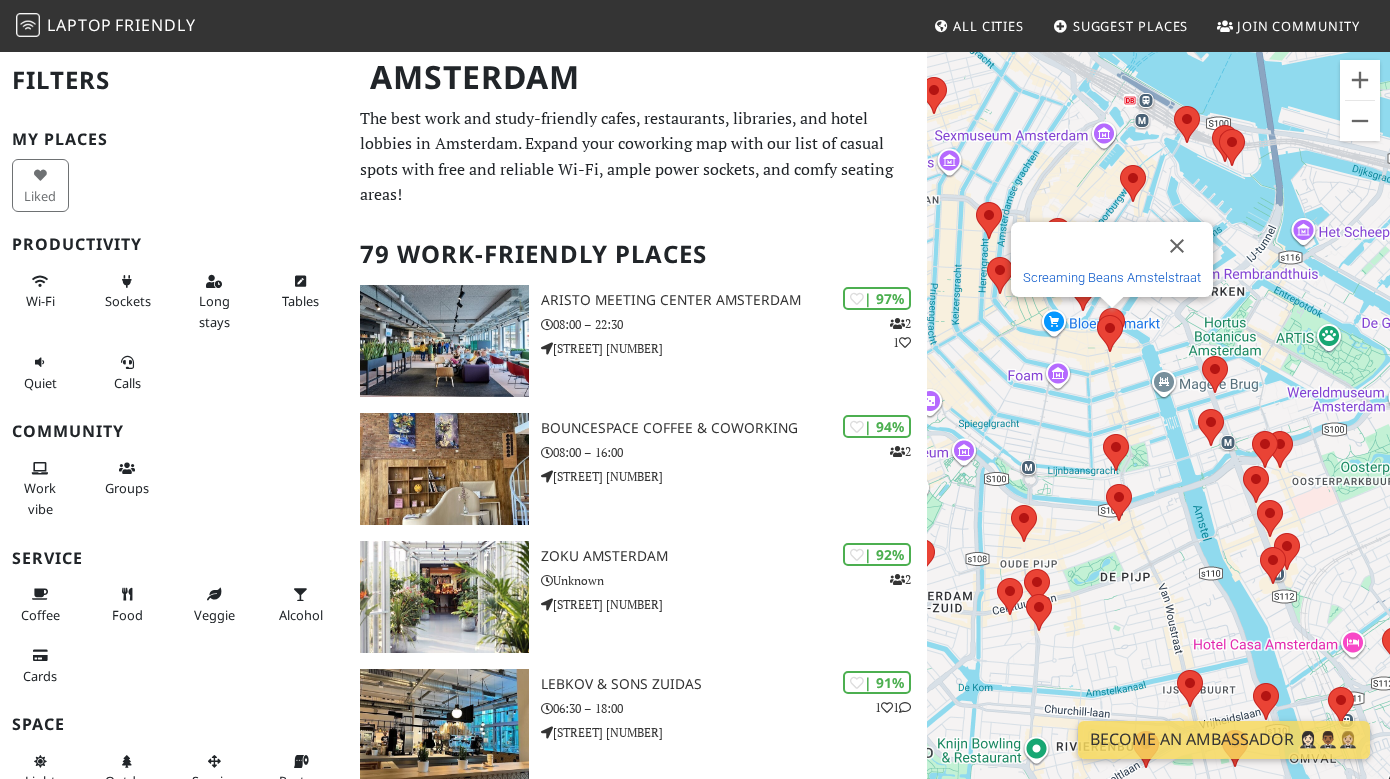 click on "Screaming Beans Amstelstraat" at bounding box center [1112, 277] 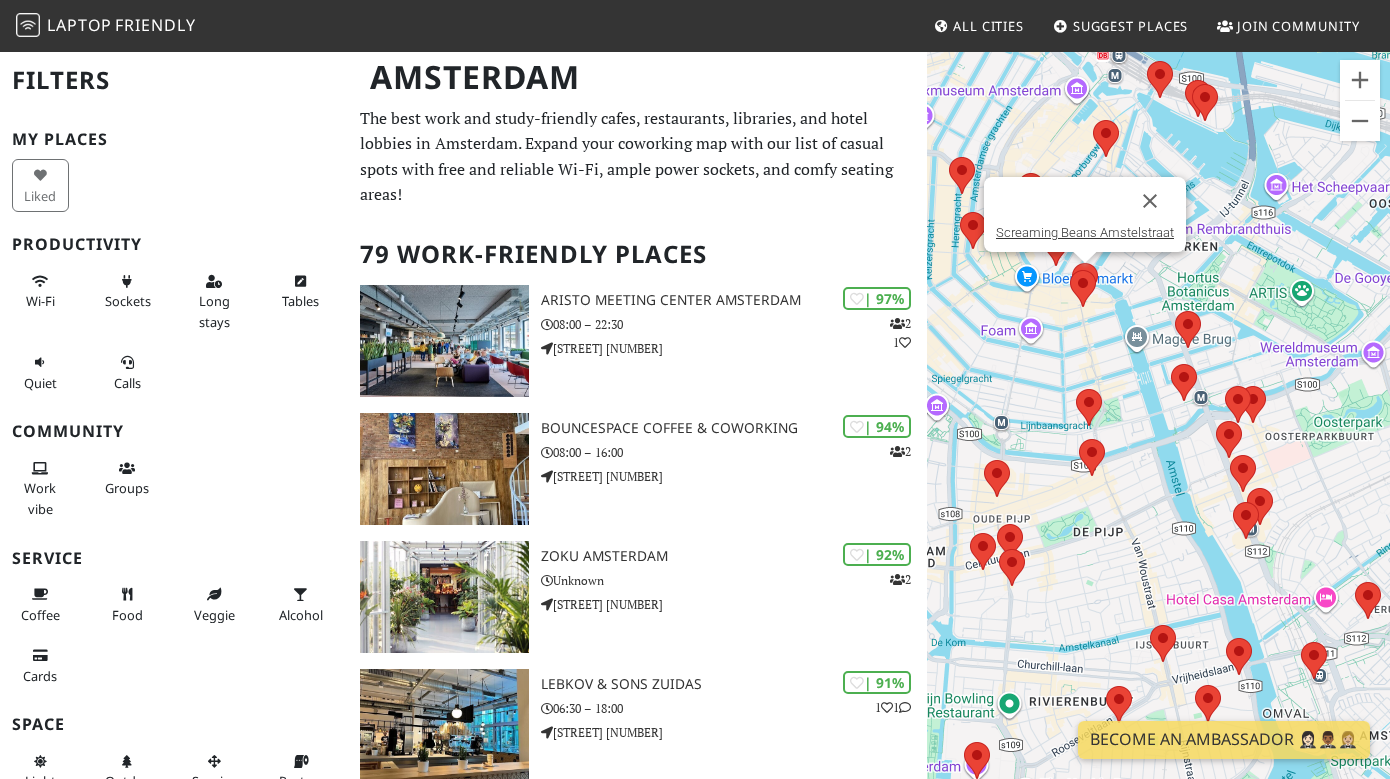 drag, startPoint x: 1135, startPoint y: 403, endPoint x: 1109, endPoint y: 356, distance: 53.712196 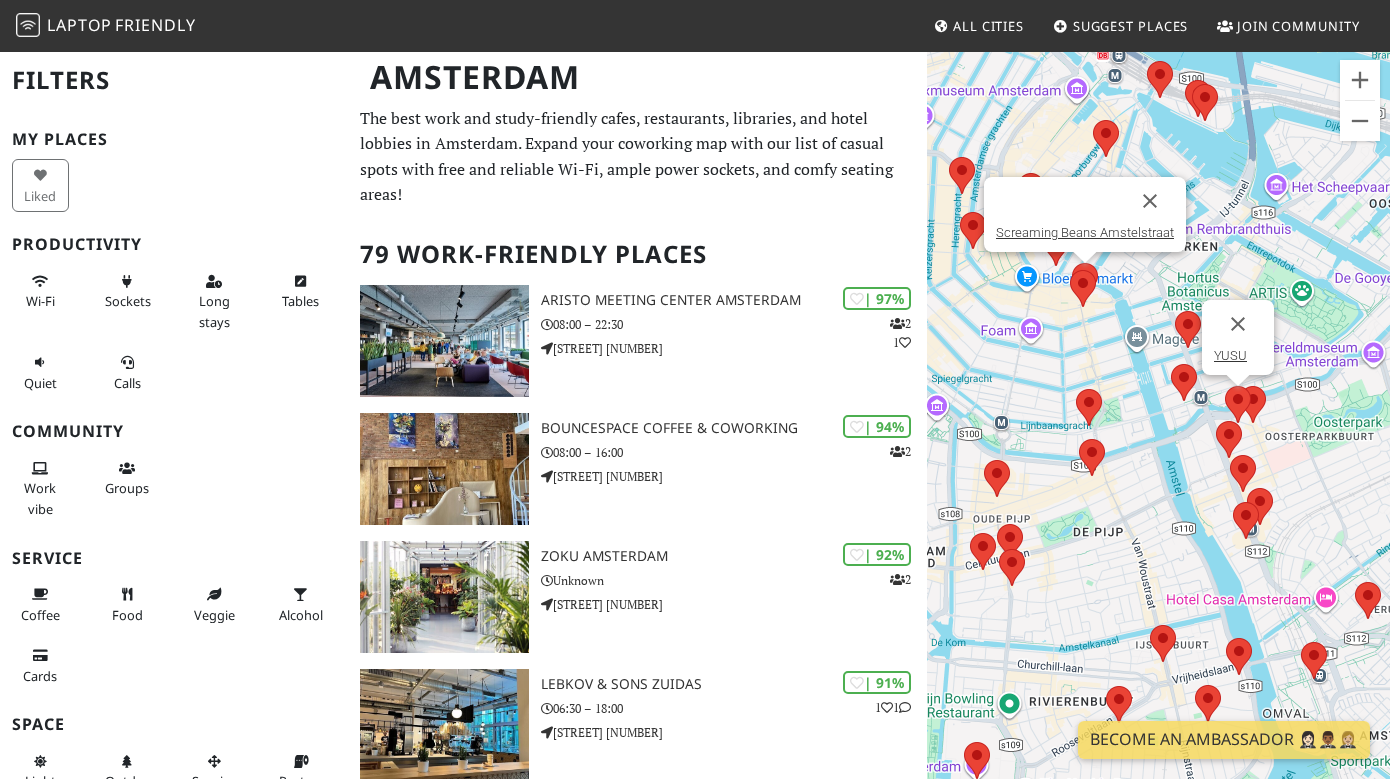 click at bounding box center [1225, 386] 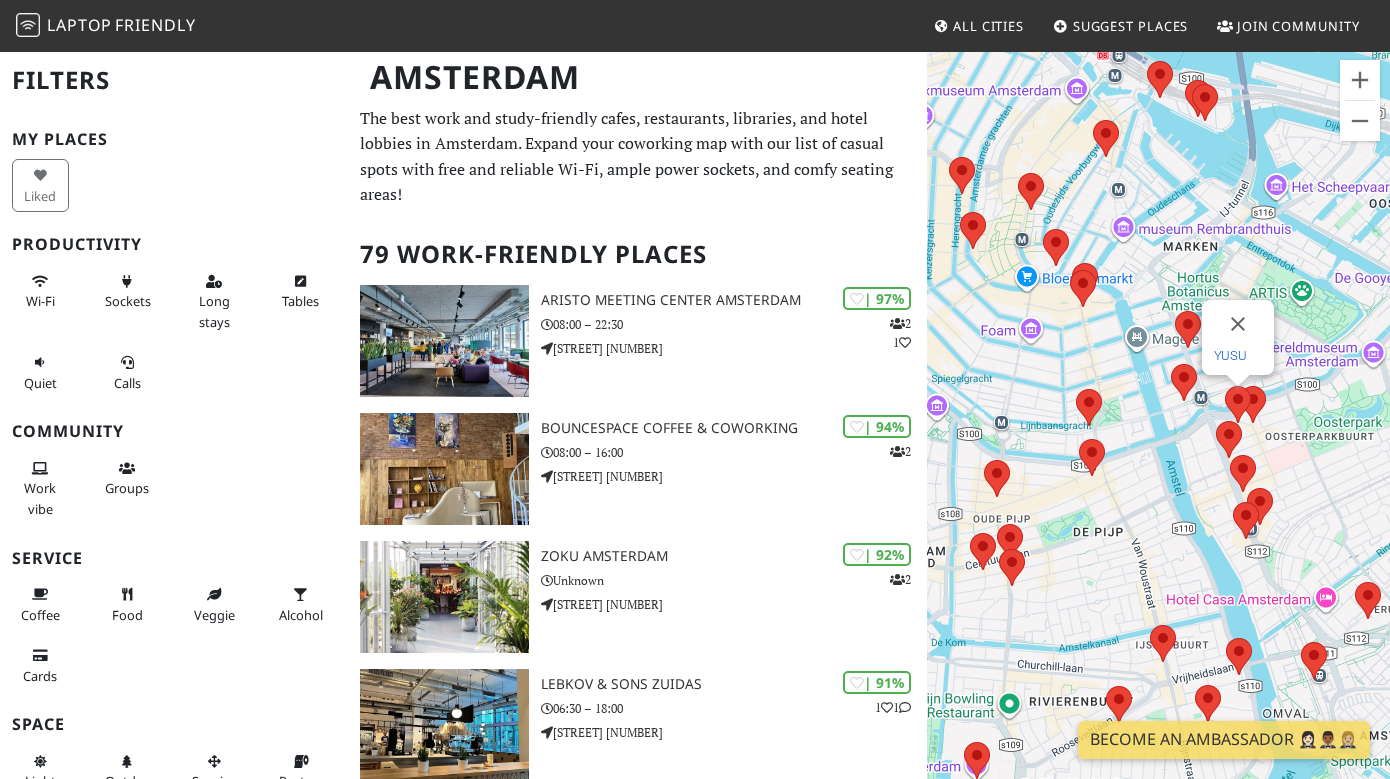 click on "YUSU" at bounding box center (1230, 355) 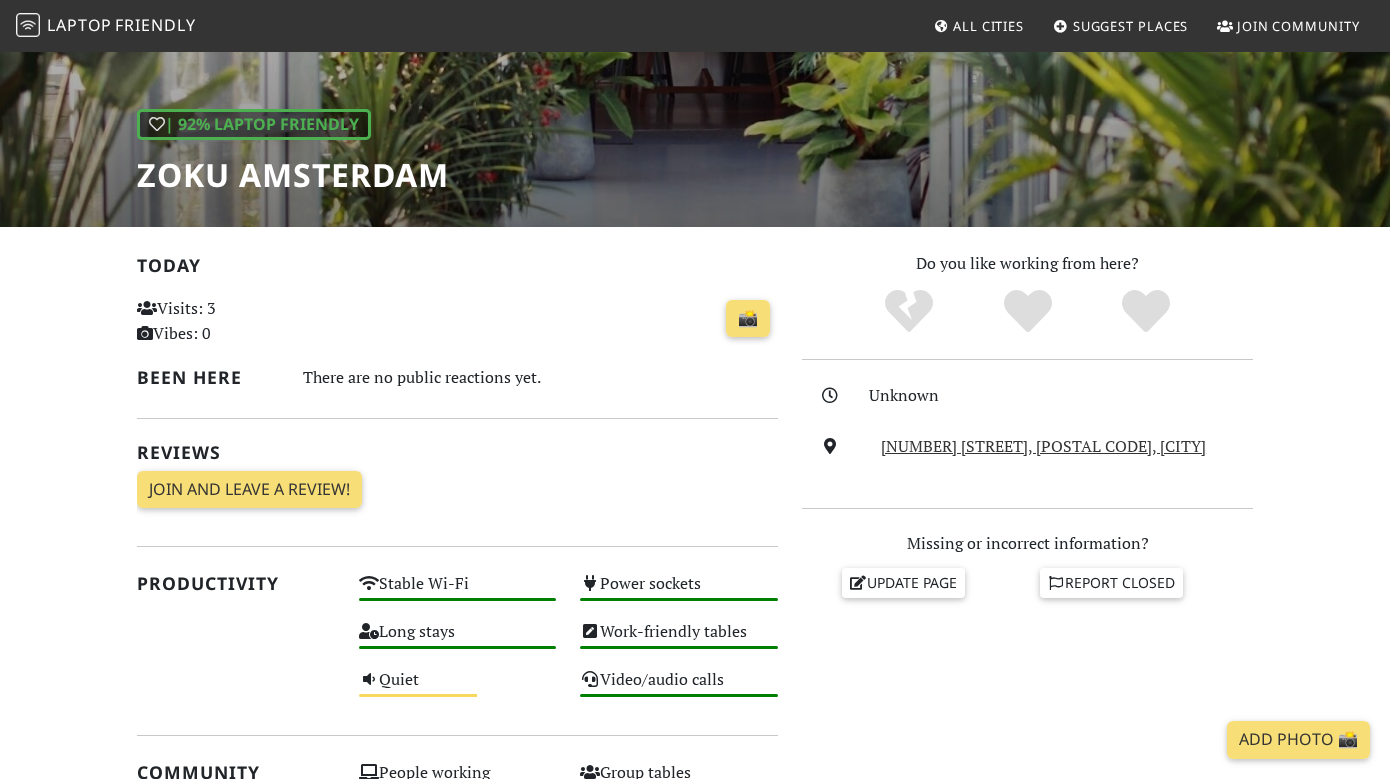 scroll, scrollTop: 0, scrollLeft: 0, axis: both 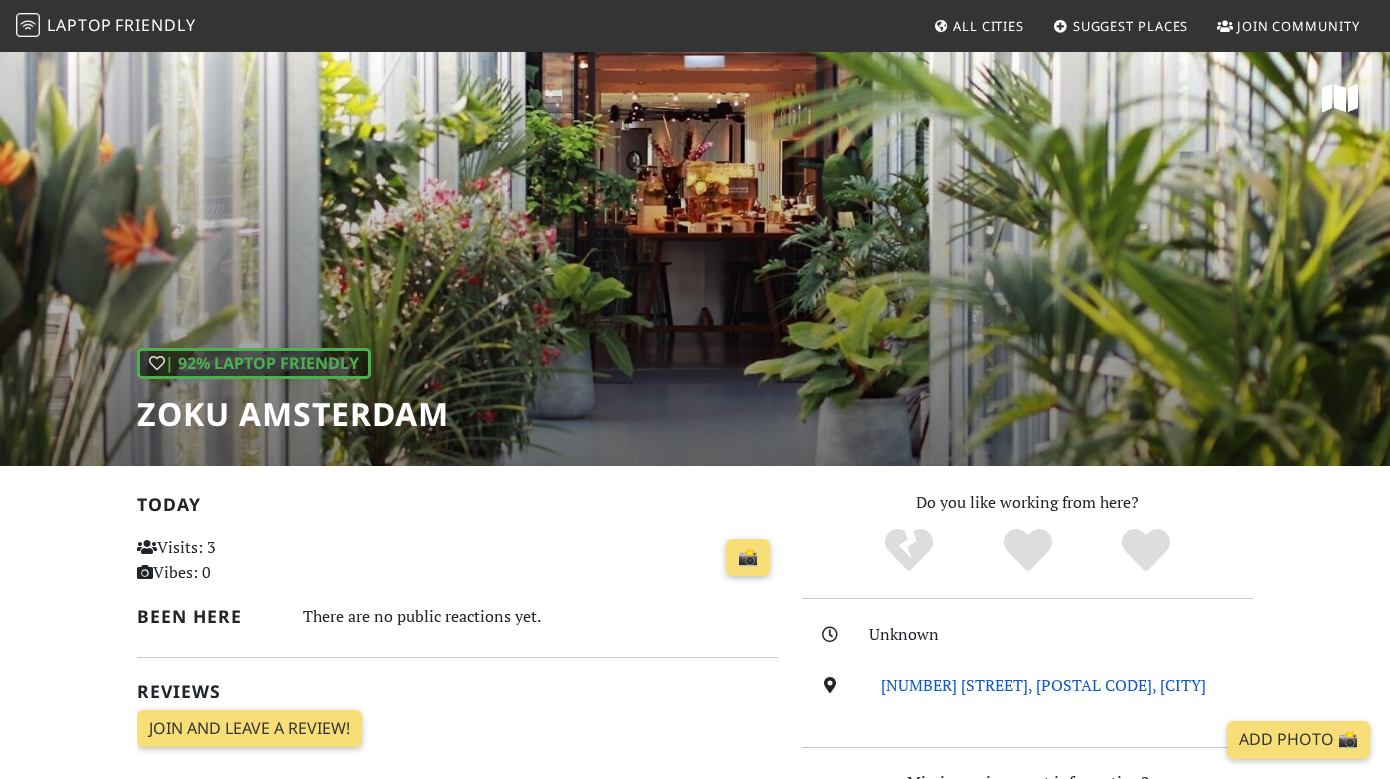 click on "Weesperstraat 105, 1018 VN, Amsterdam" at bounding box center (1043, 685) 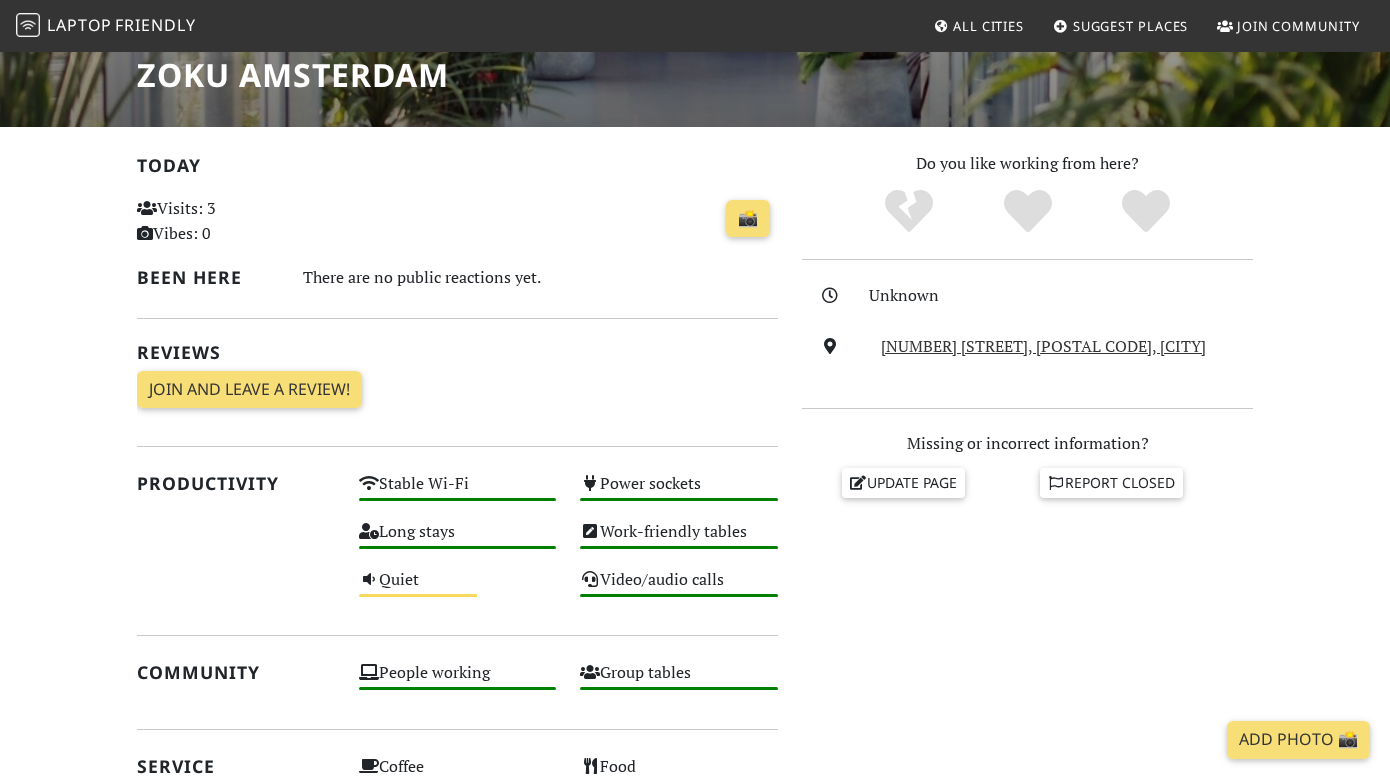scroll, scrollTop: 0, scrollLeft: 0, axis: both 